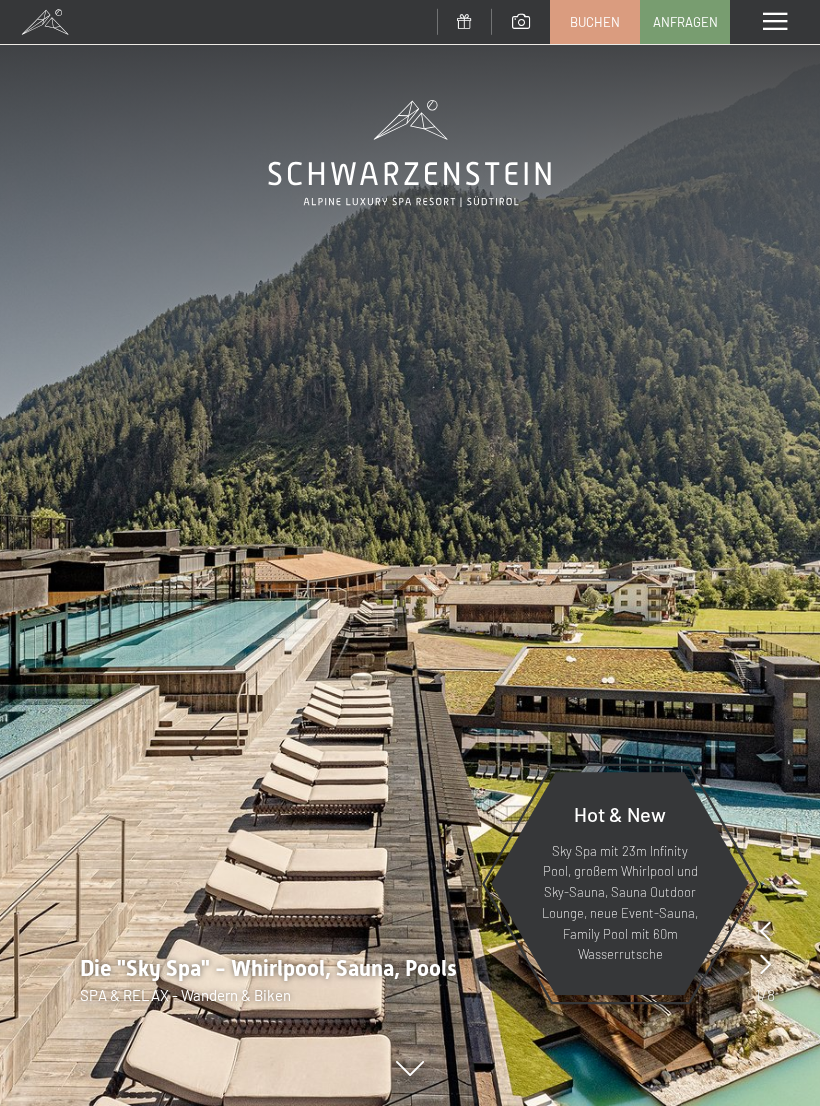 scroll, scrollTop: 0, scrollLeft: 0, axis: both 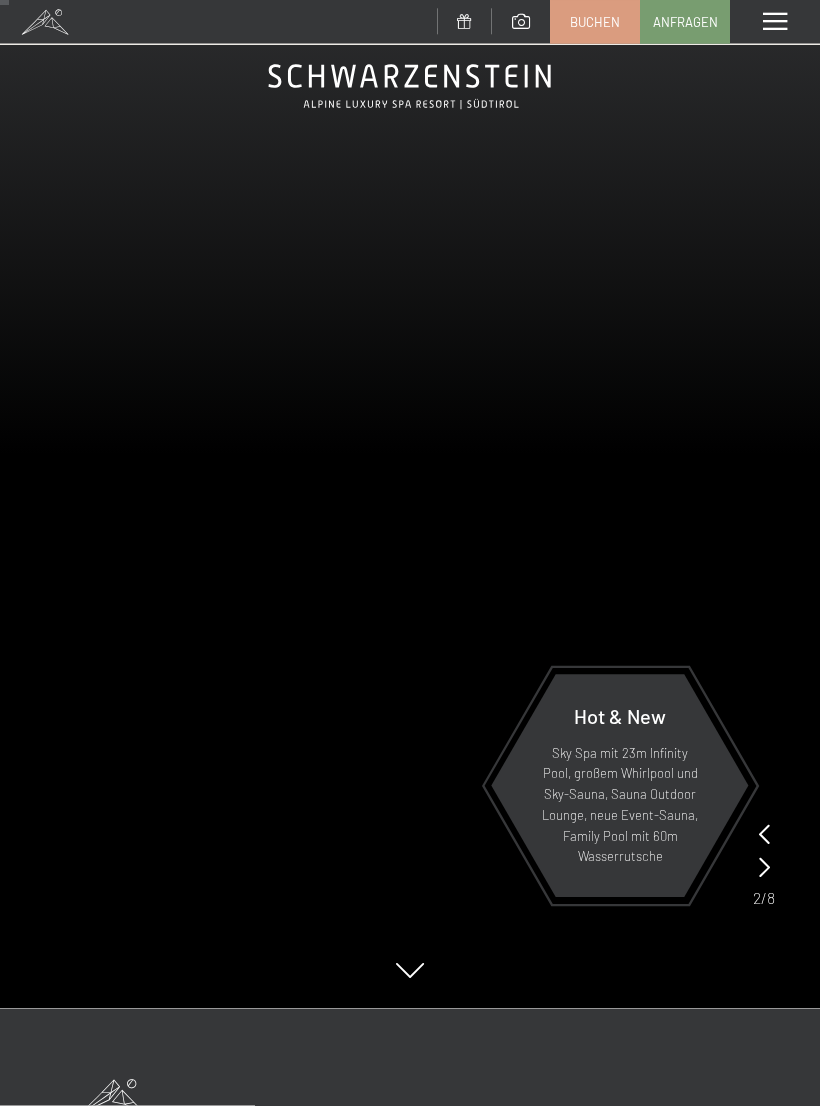 click at bounding box center (775, 22) 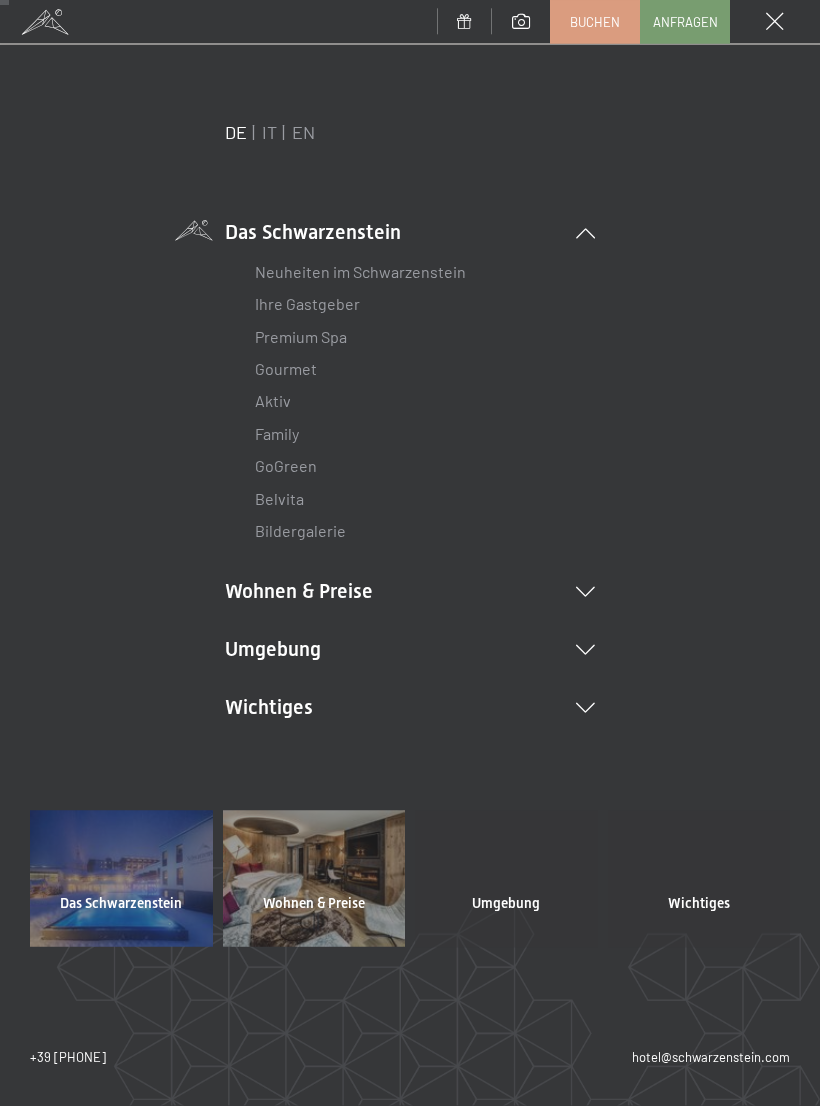 scroll, scrollTop: 98, scrollLeft: 0, axis: vertical 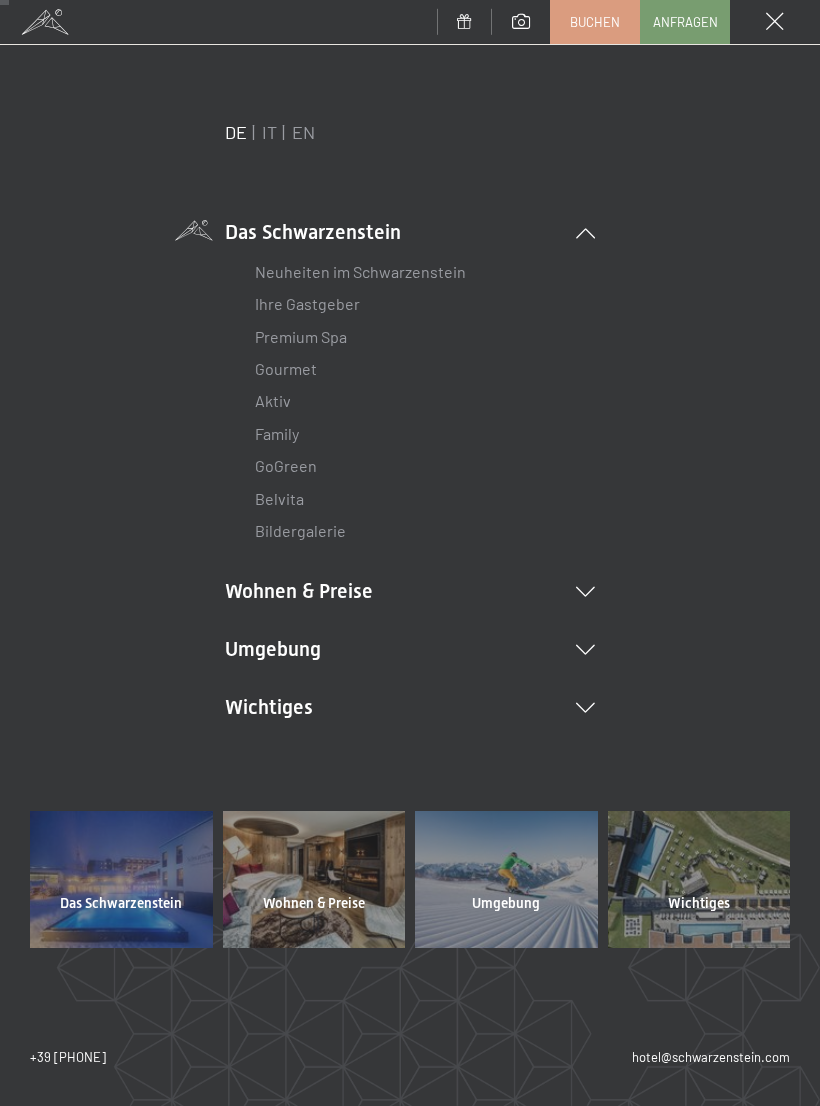 click on "Wohnen & Preise           Inklusivleistungen         Zimmer & Preise         Liste             Angebote         Liste             Familienpreise         Spa Anwendungen         Treuebonus         Anfrage         Buchung         AGBs - Info         Gutschein         Geschenksidee         App. Luxegg" at bounding box center [410, 591] 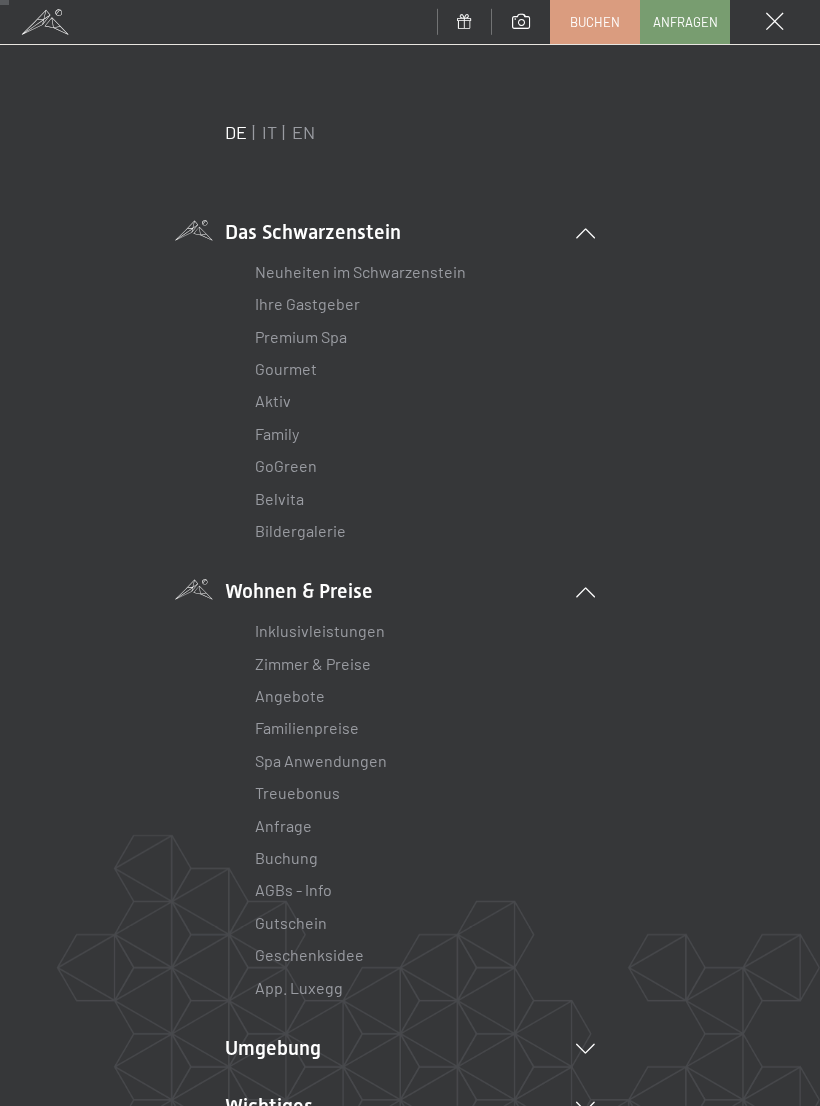 click on "Angebote" at bounding box center (290, 695) 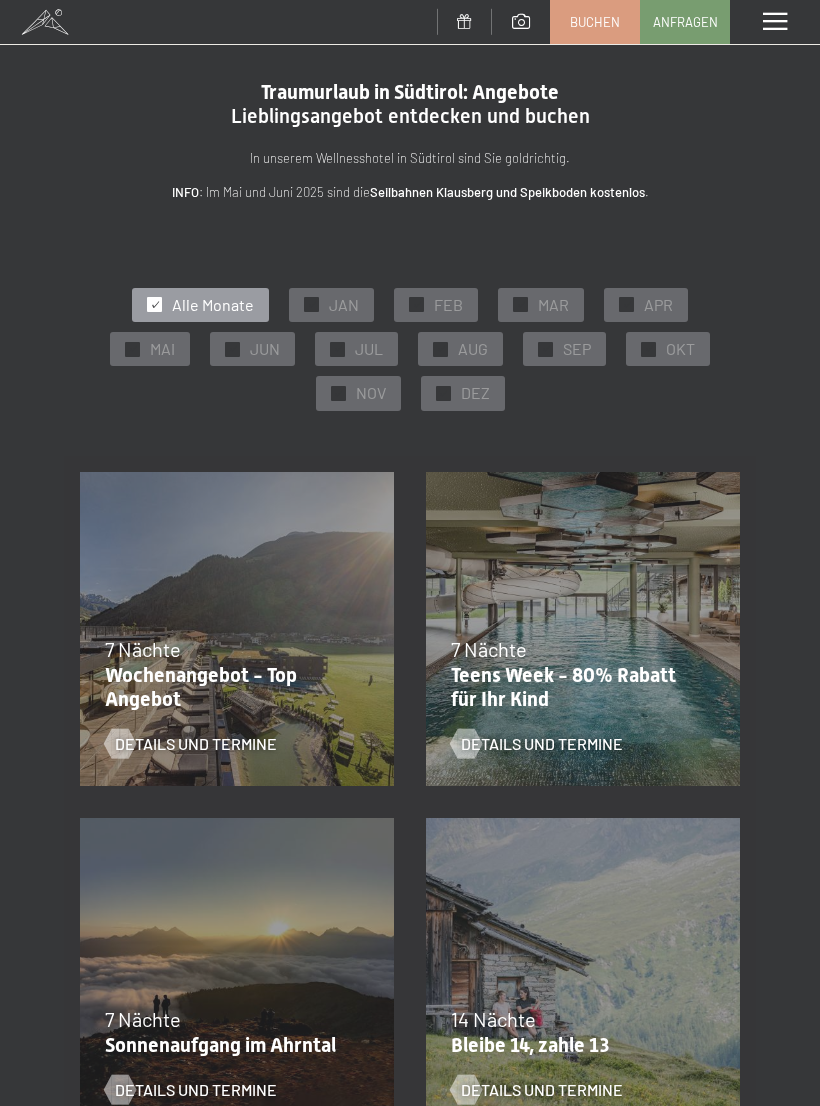 scroll, scrollTop: 0, scrollLeft: 0, axis: both 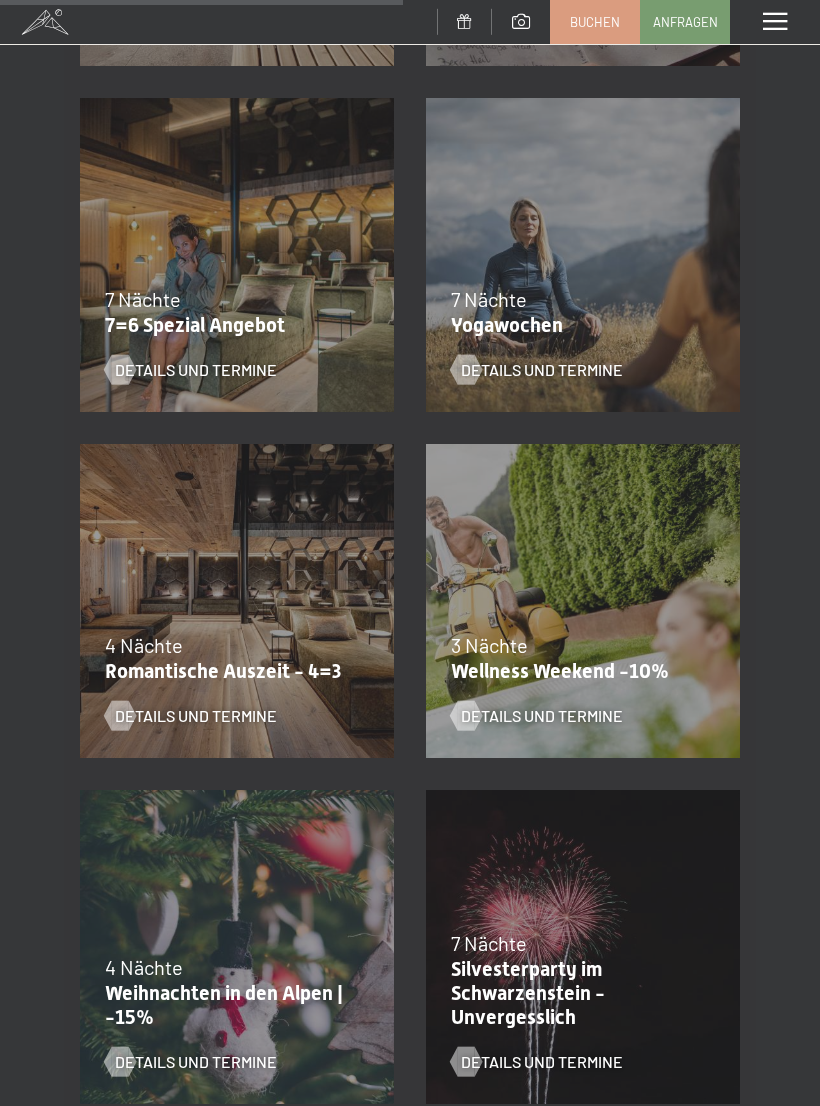 click on "Einwilligung Marketing*" at bounding box center (287, 610) 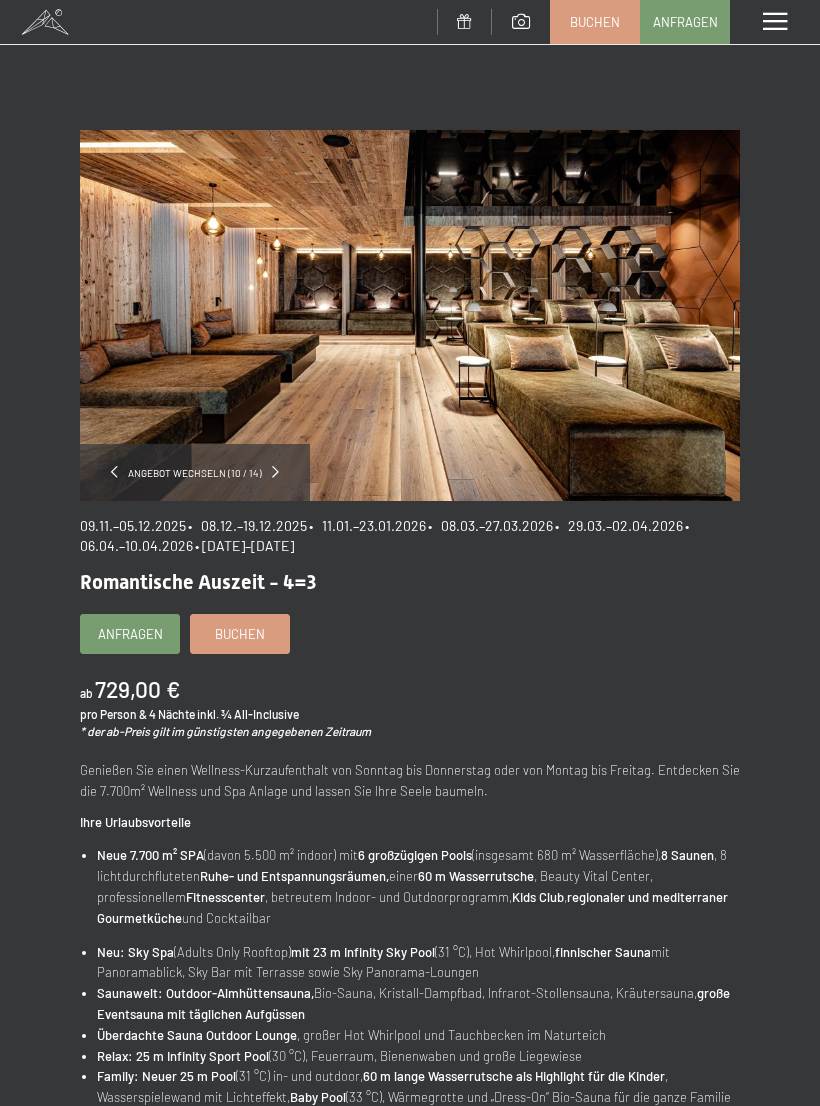 scroll, scrollTop: 0, scrollLeft: 0, axis: both 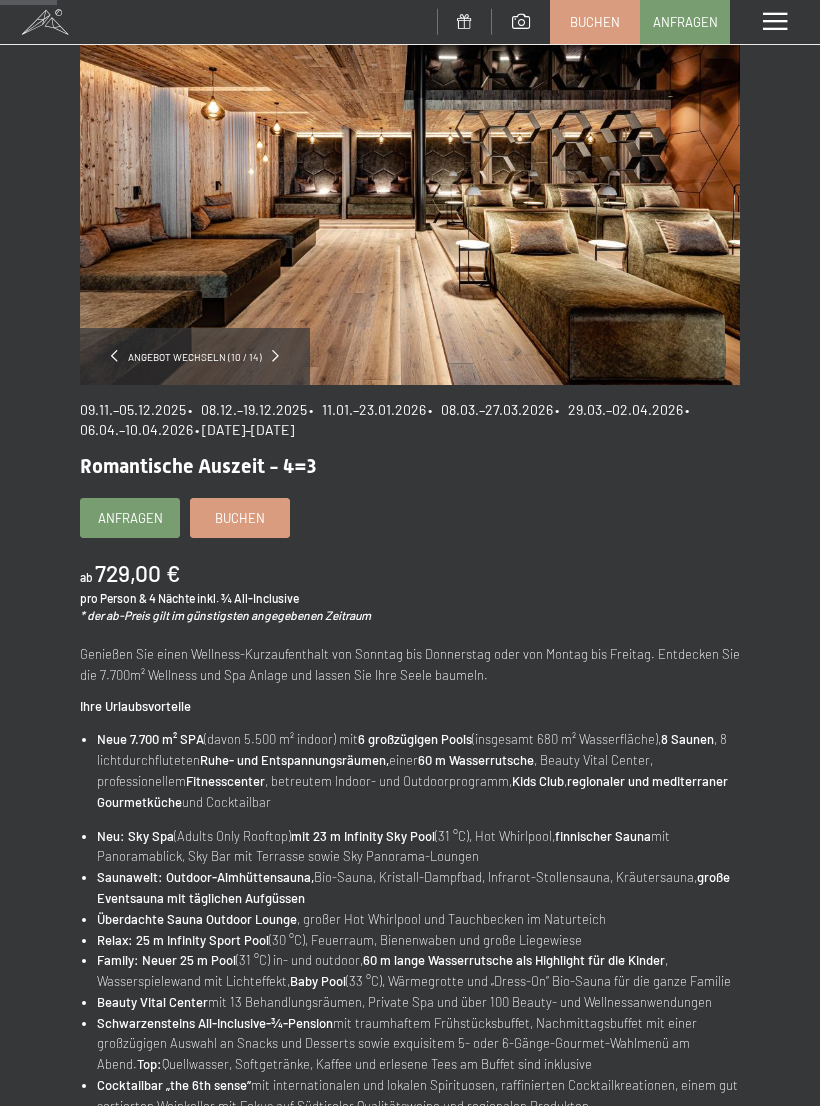 click on "Buchen" at bounding box center [240, 518] 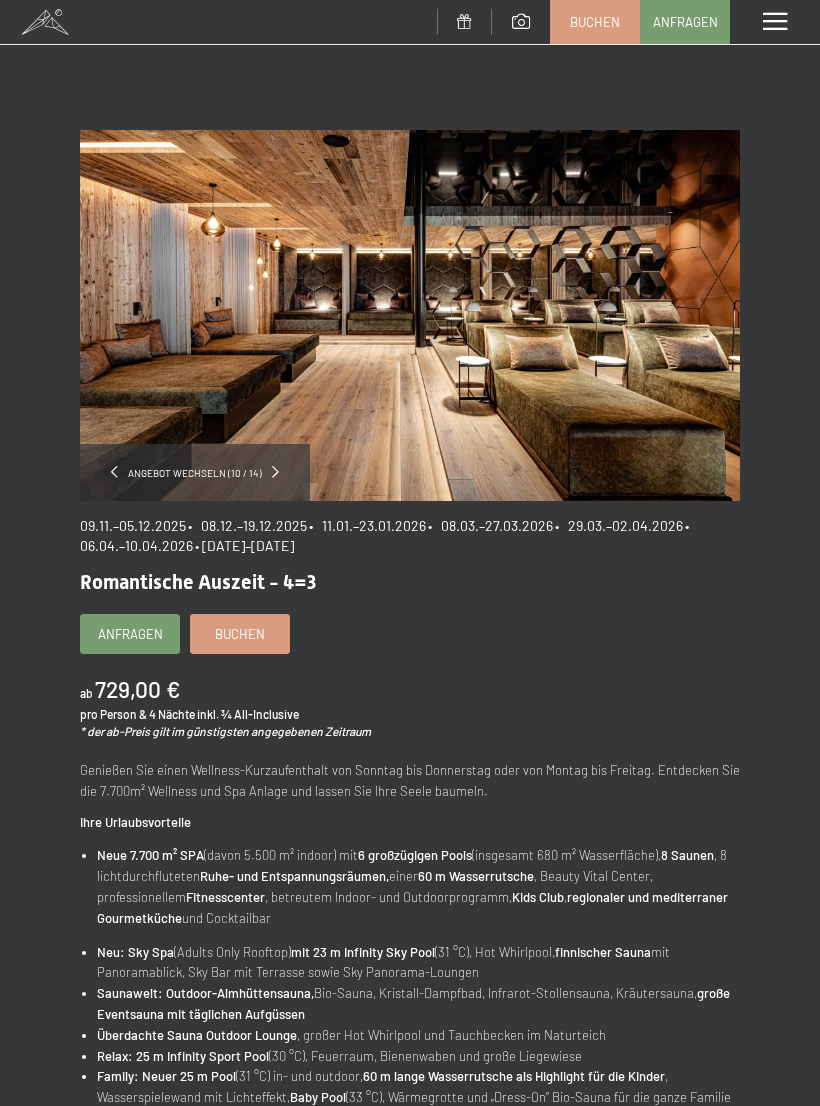 click on "Einwilligung Marketing*" at bounding box center [287, 610] 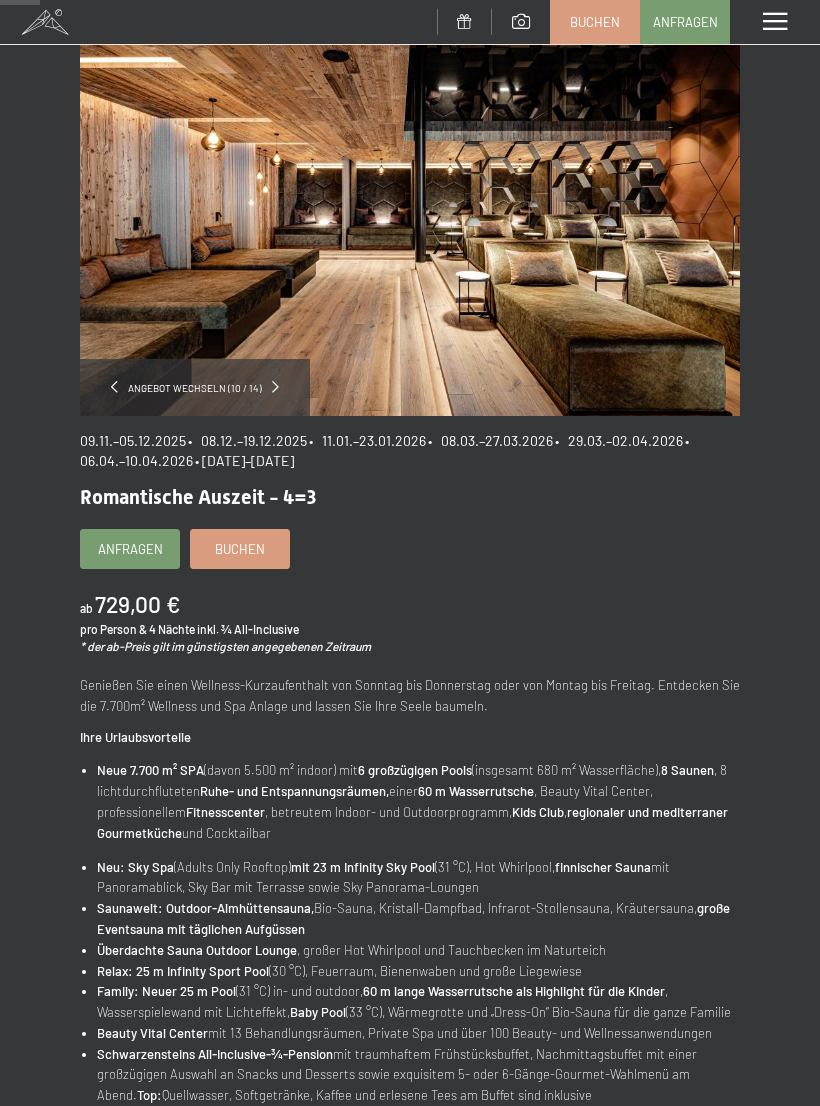 scroll, scrollTop: 82, scrollLeft: 0, axis: vertical 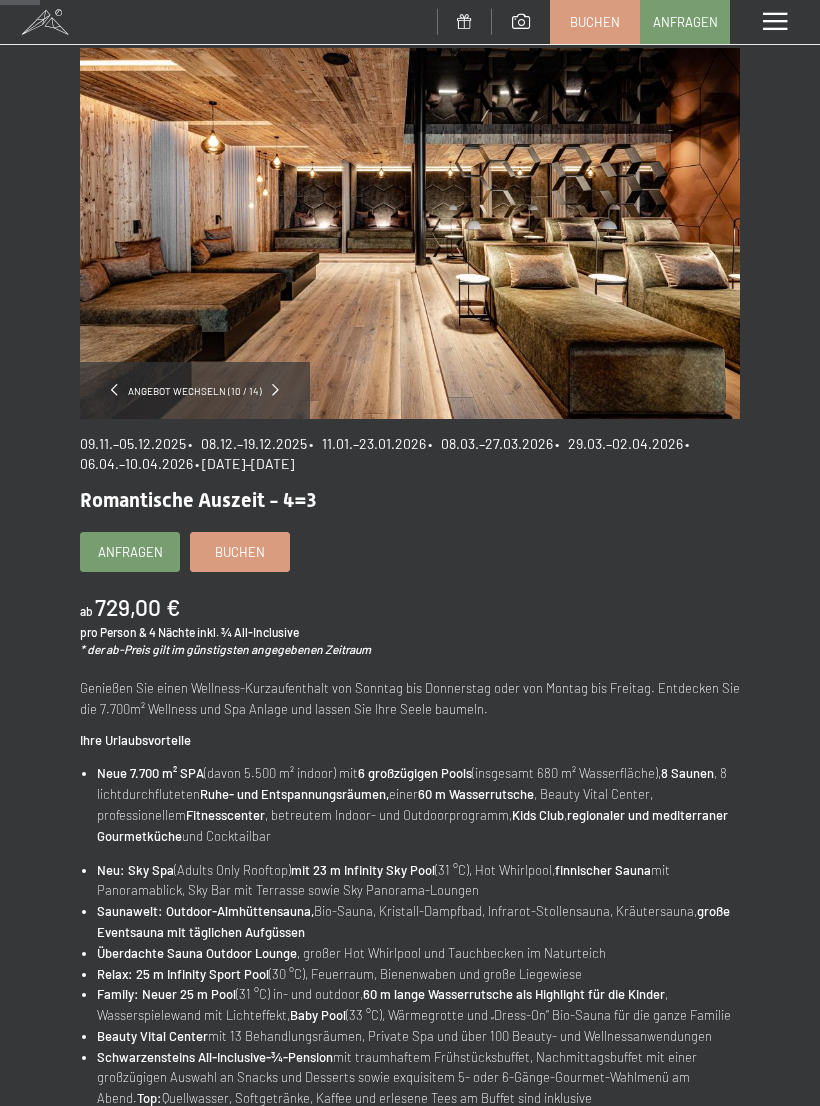 click on "Buchen" at bounding box center [240, 552] 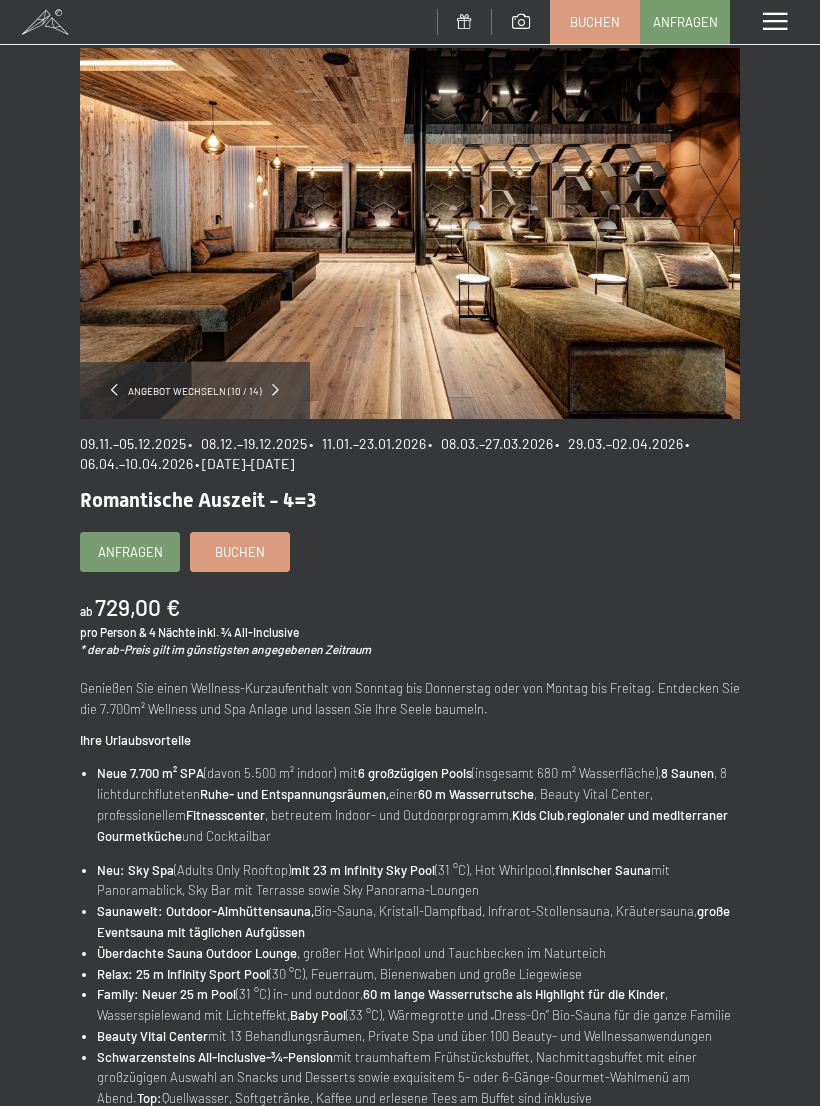 scroll, scrollTop: 0, scrollLeft: 0, axis: both 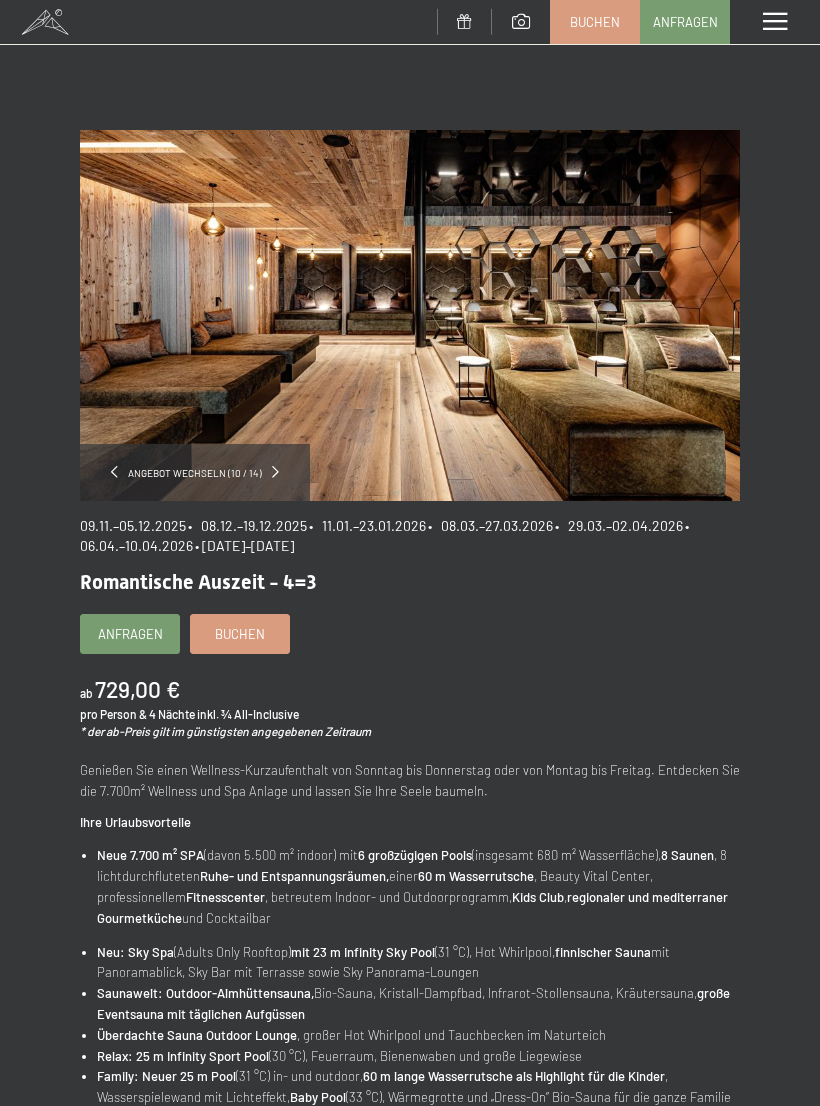 click on "Buchen" at bounding box center (595, 22) 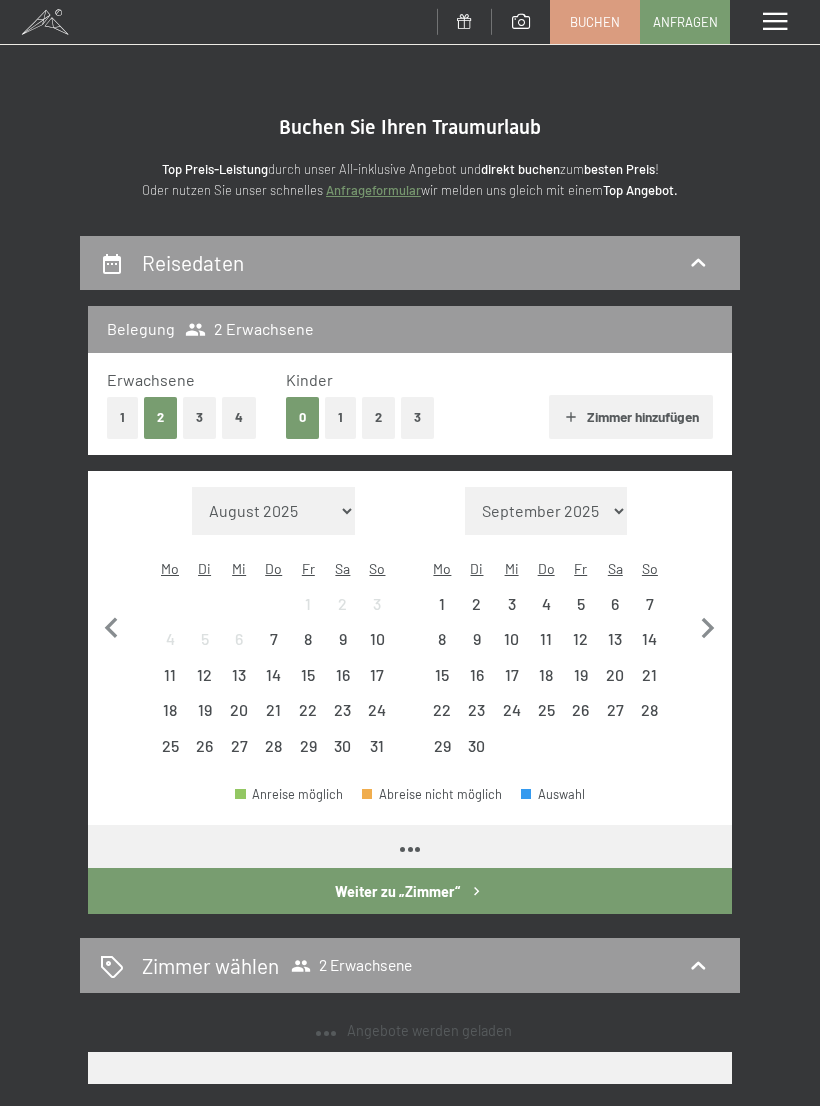scroll, scrollTop: 0, scrollLeft: 0, axis: both 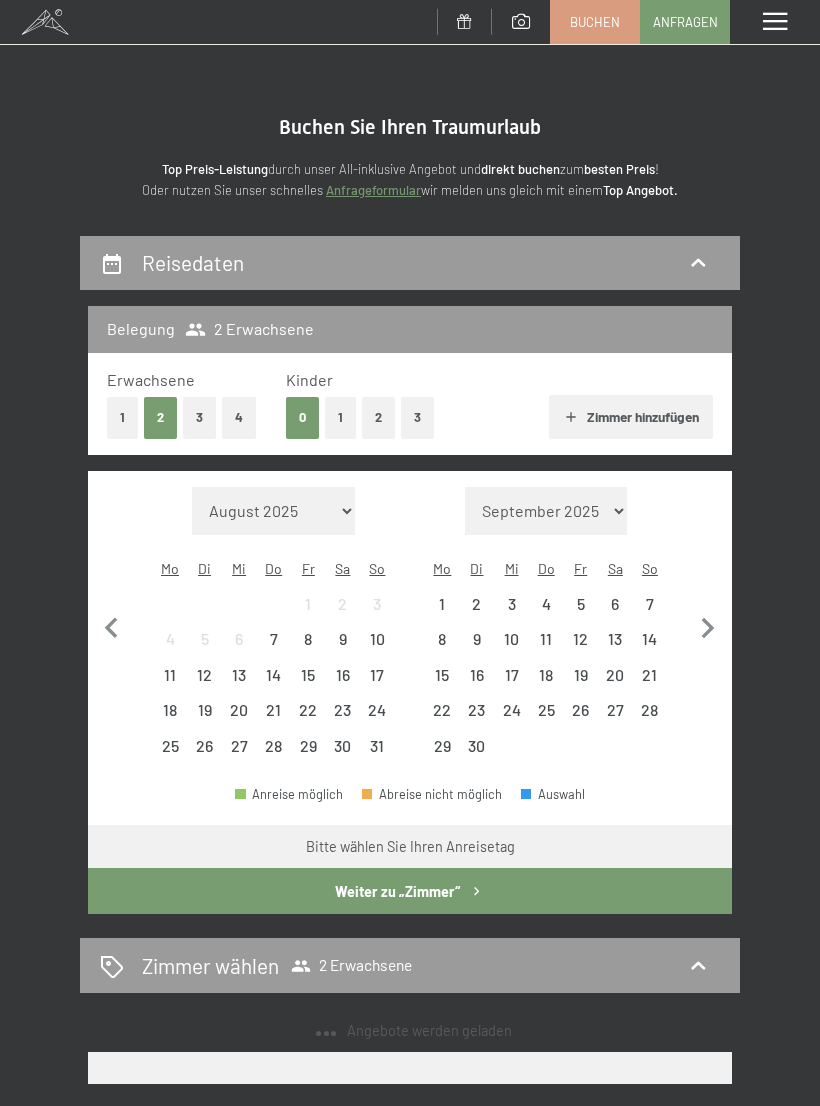select on "2025-11-01" 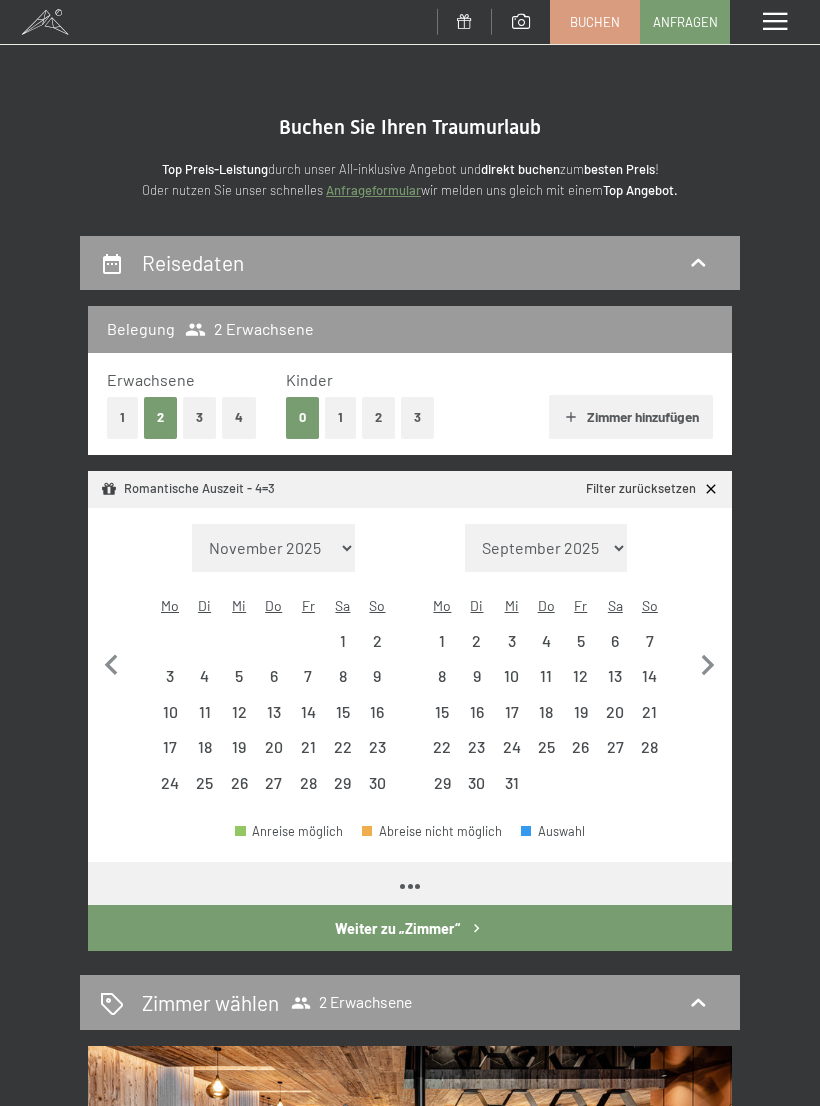 select on "2025-11-01" 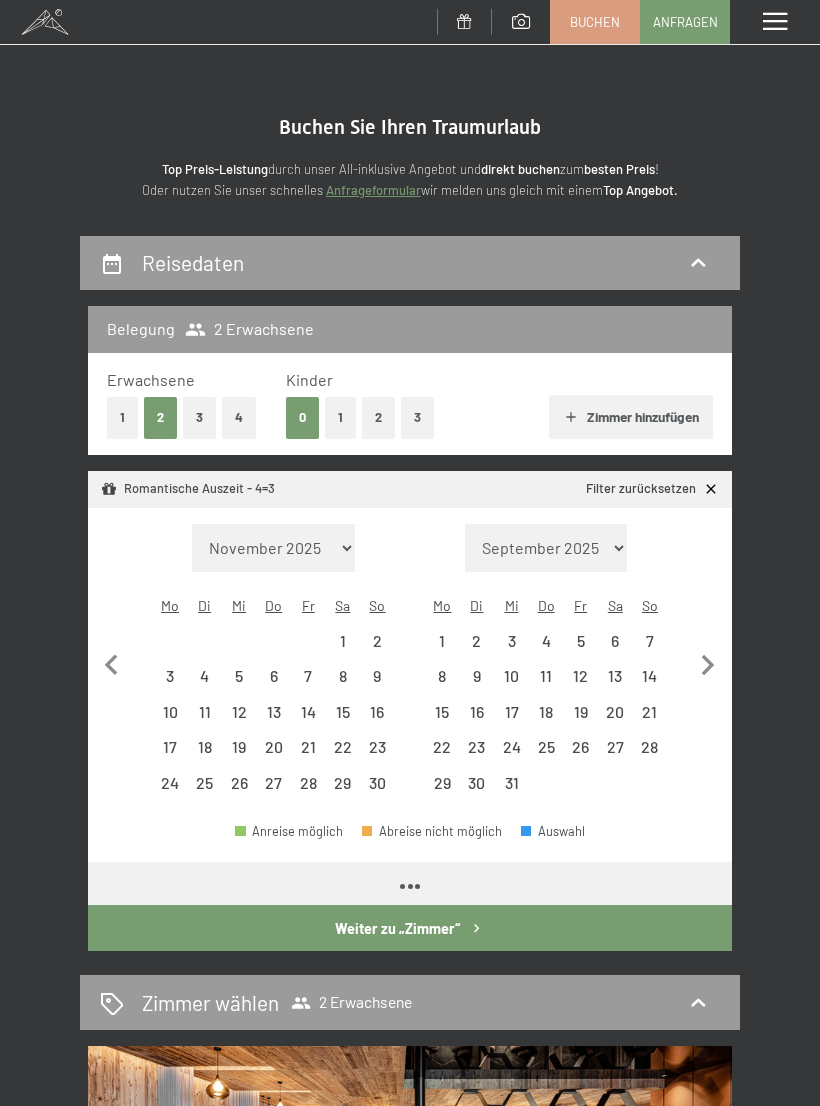 select on "2025-12-01" 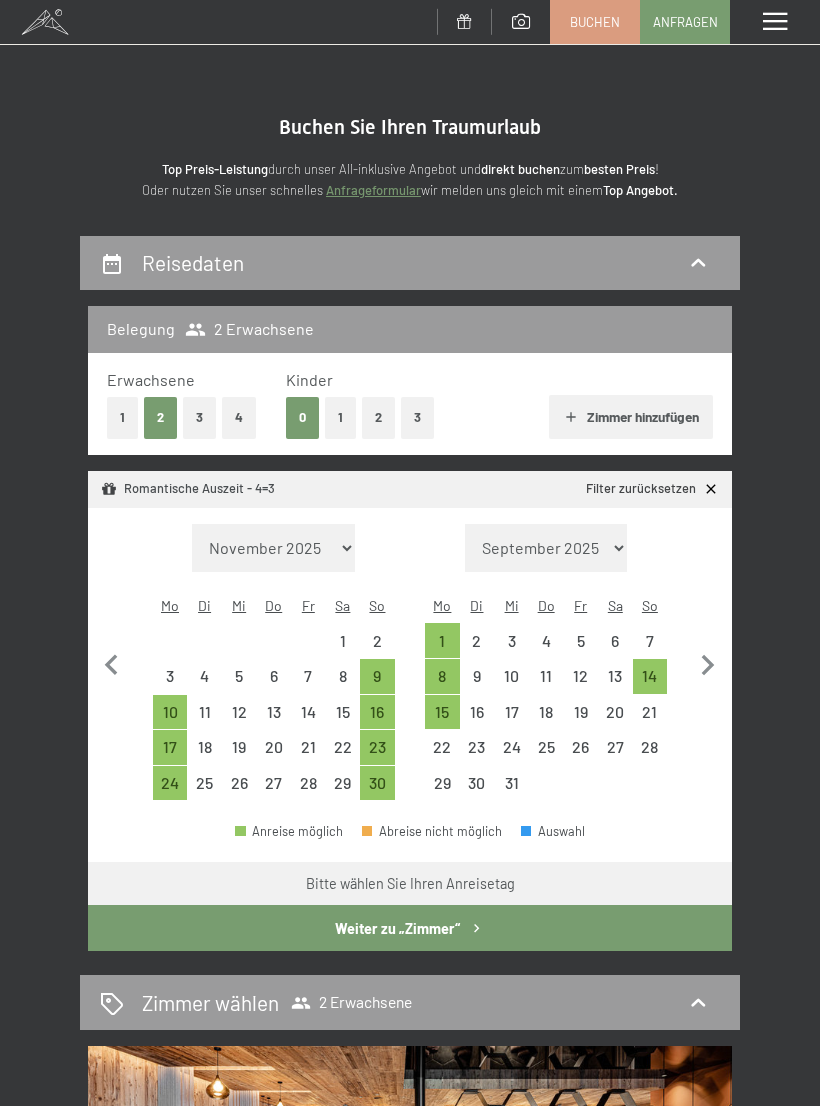 click on "9" at bounding box center [377, 683] 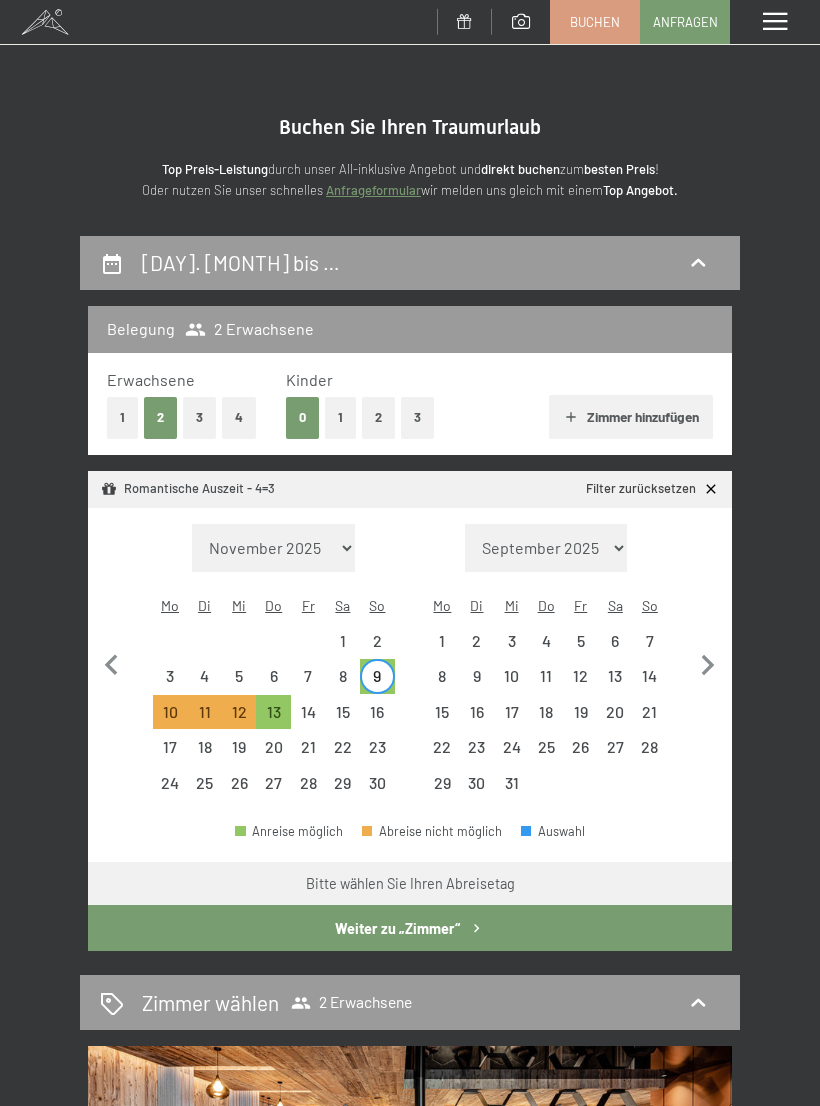 click on "Weiter zu „Zimmer“" at bounding box center (410, 928) 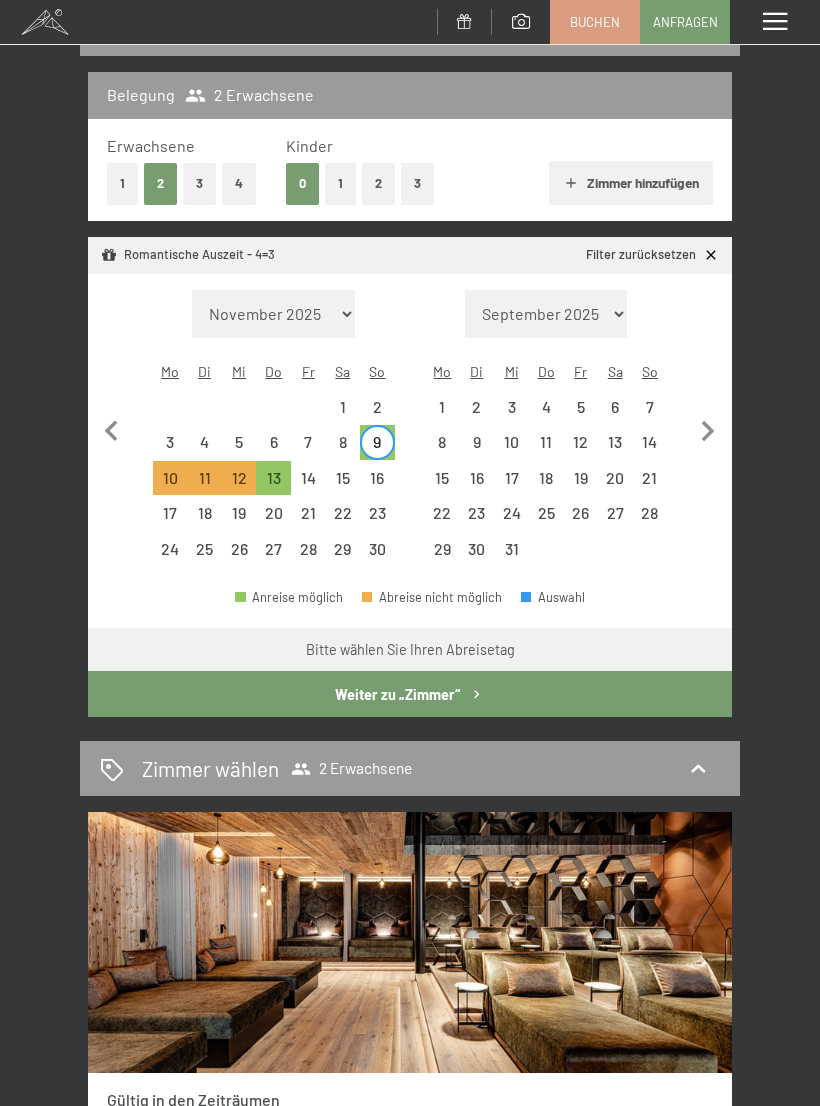 select on "2025-11-01" 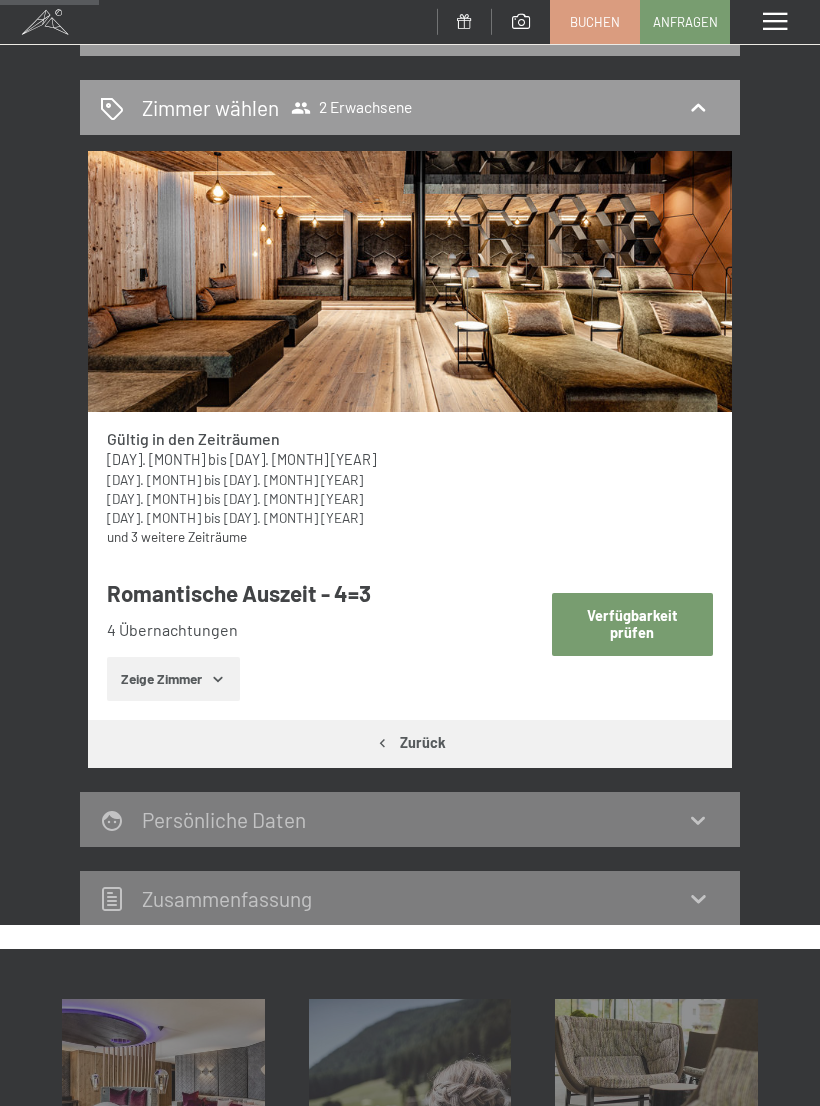 click on "Verfügbarkeit prüfen" at bounding box center [632, 624] 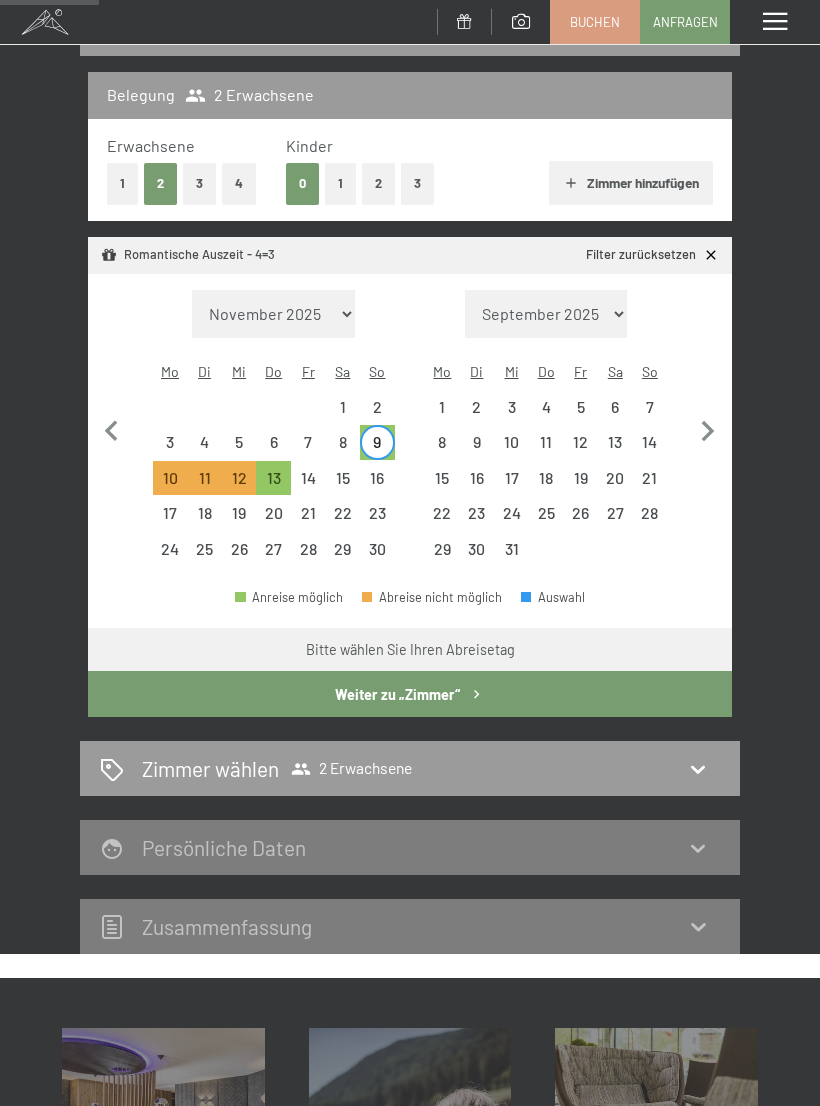 click 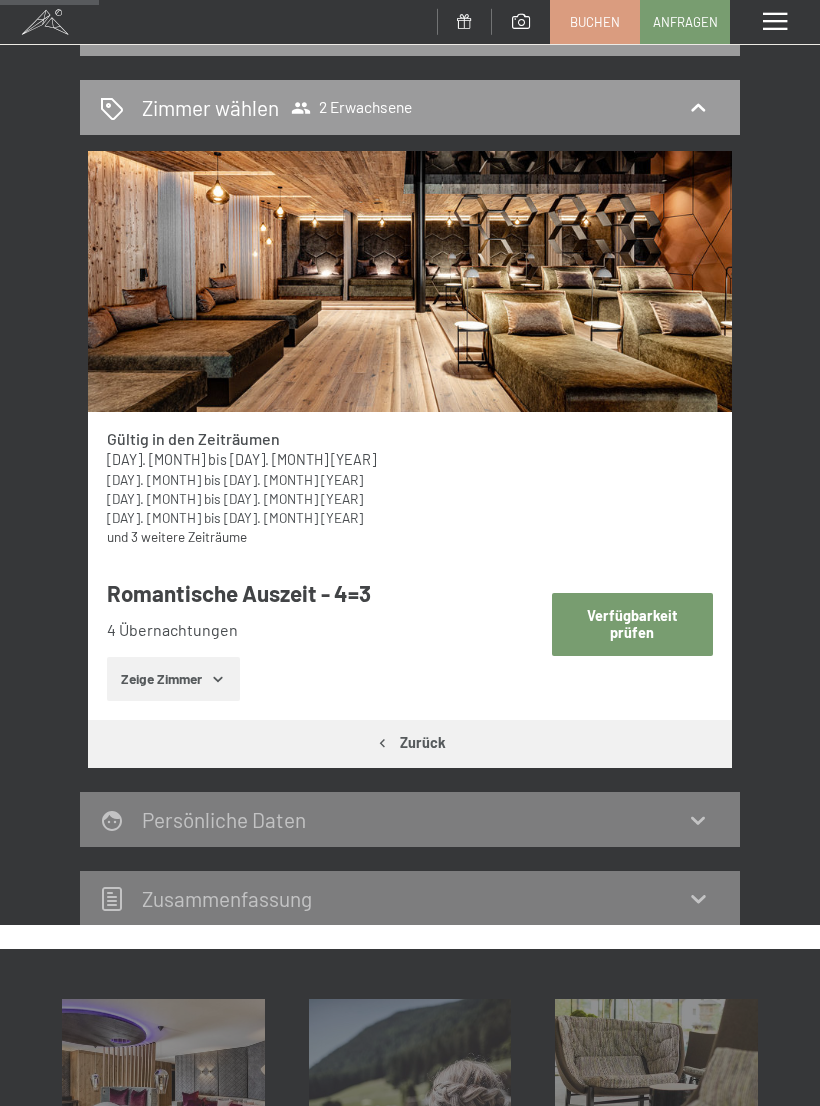 click 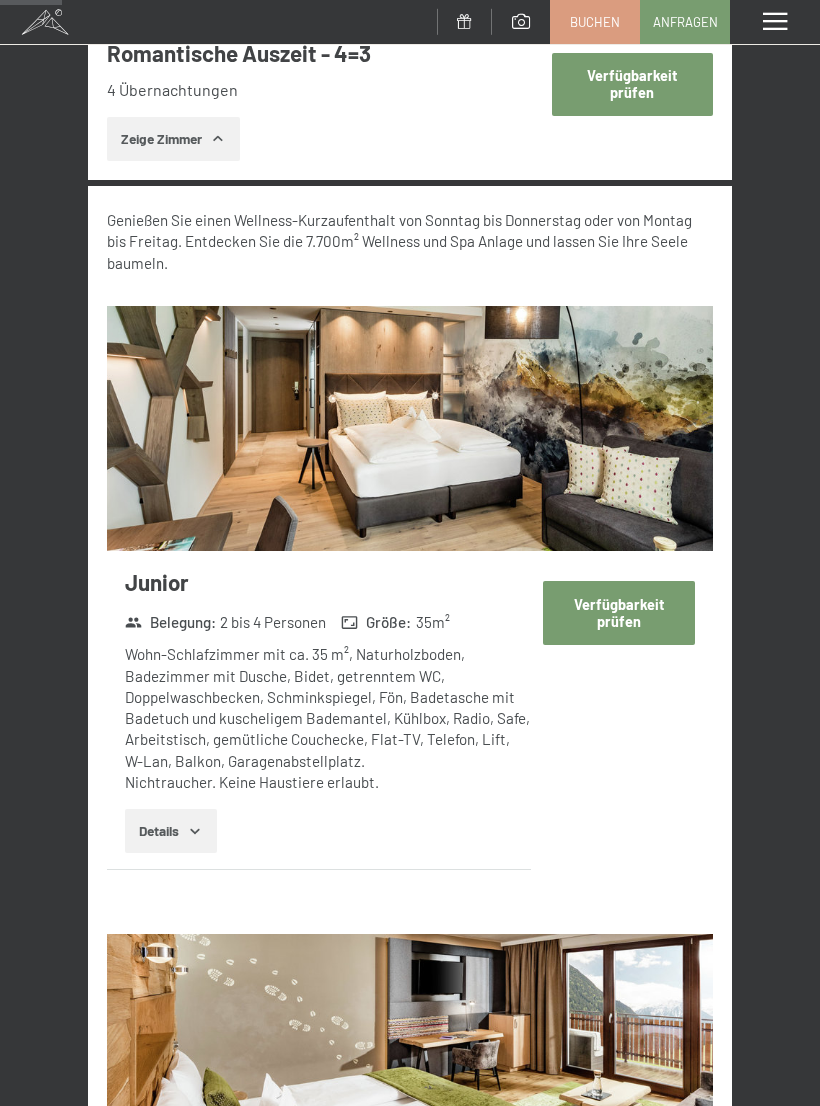 click on "Verfügbarkeit prüfen" at bounding box center [618, 612] 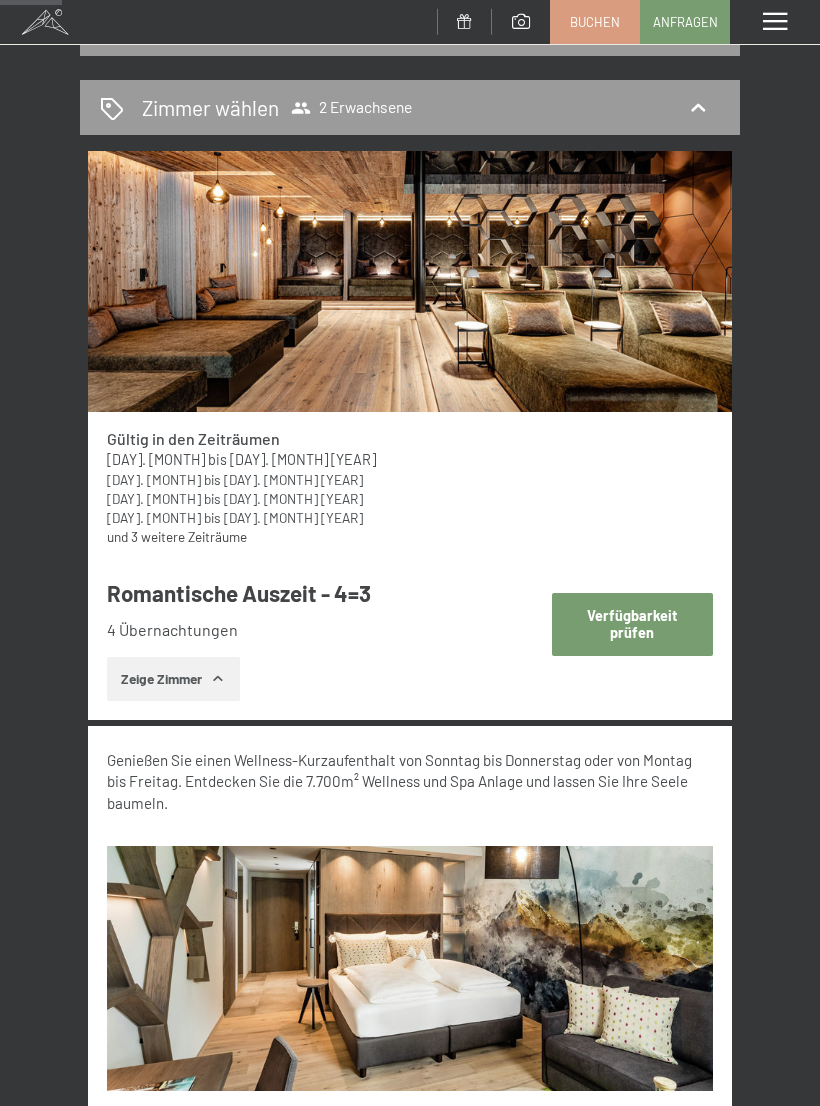 select on "2025-11-01" 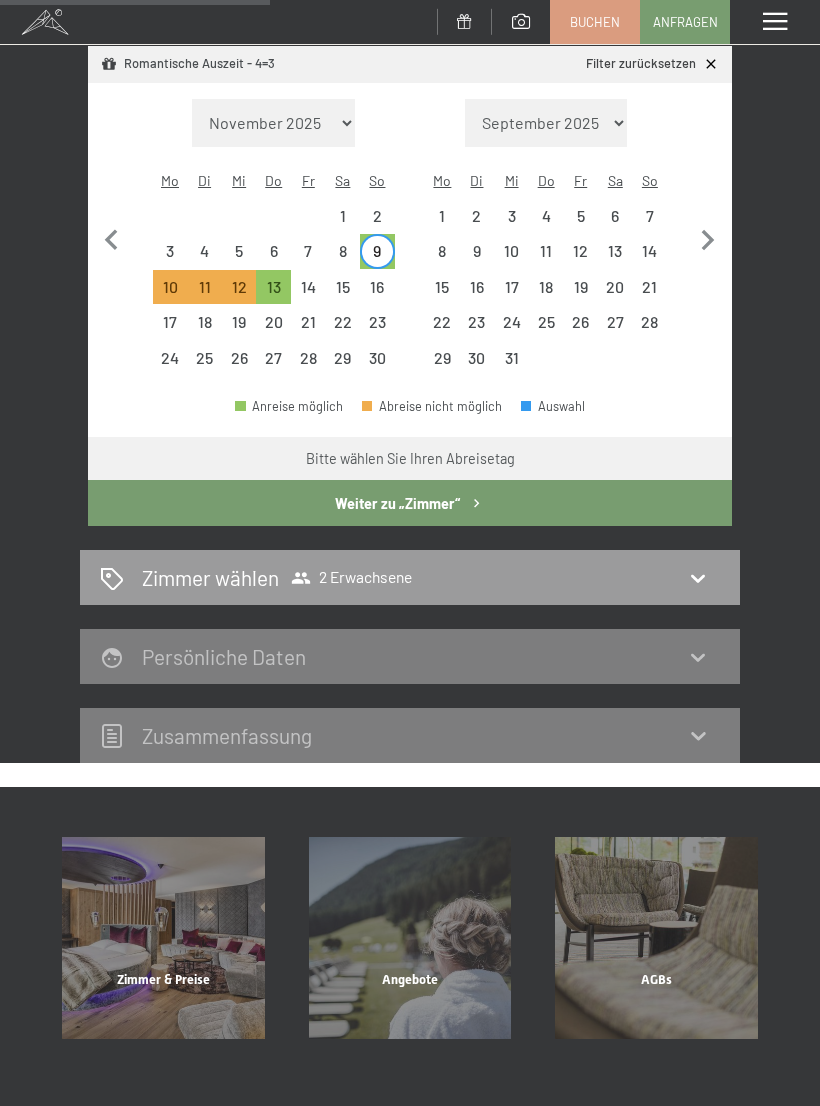 click on "Zimmer wählen 2 Erwachsene" at bounding box center (410, 577) 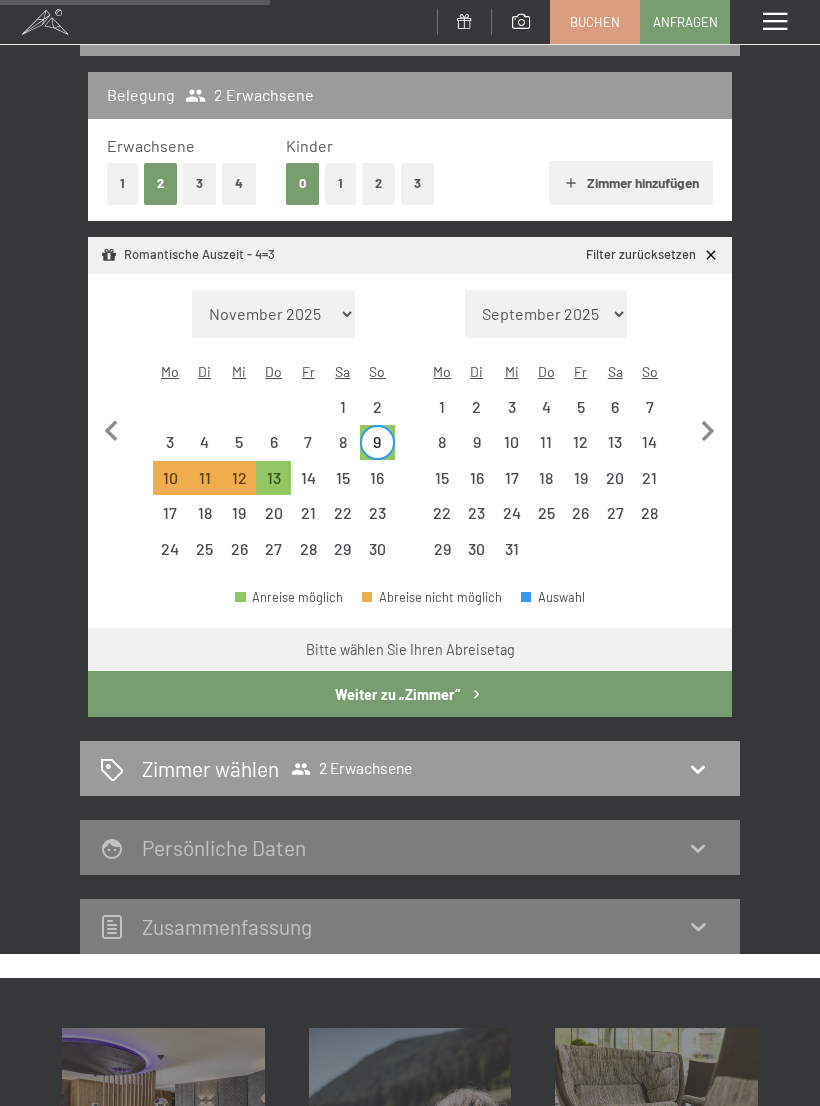 select on "2025-11-01" 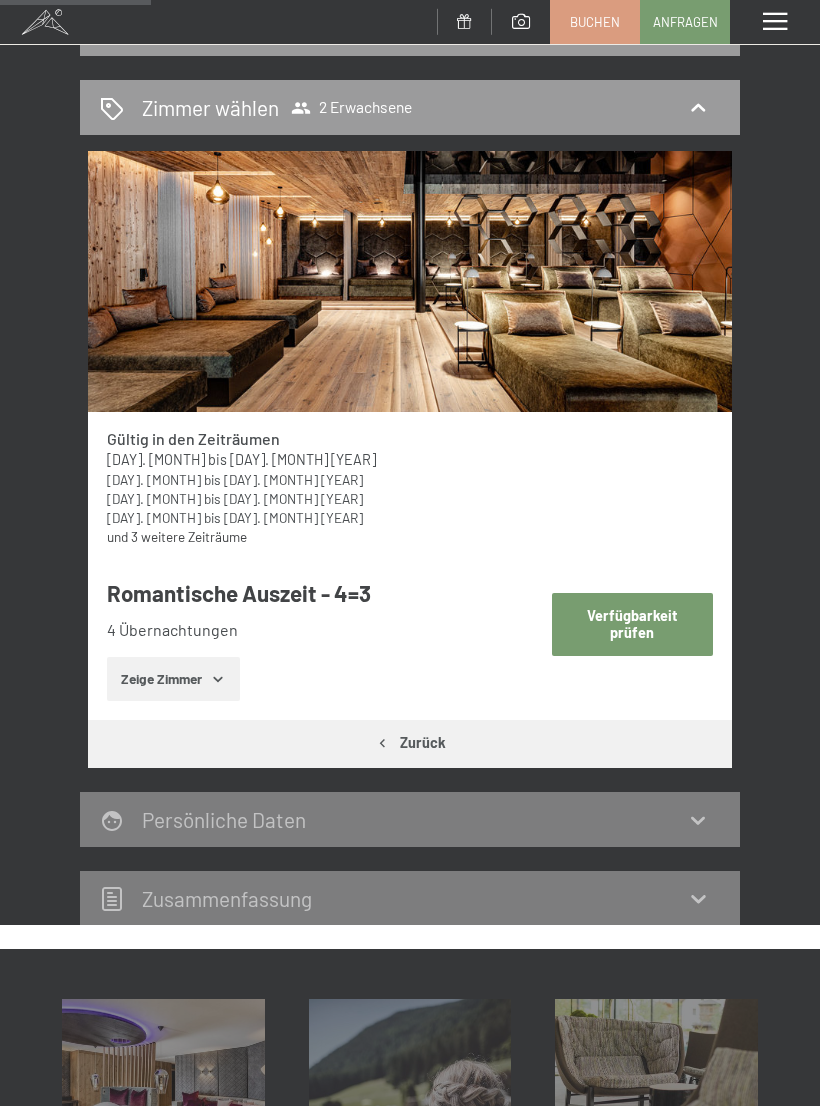 click on "Verfügbarkeit prüfen" at bounding box center (632, 624) 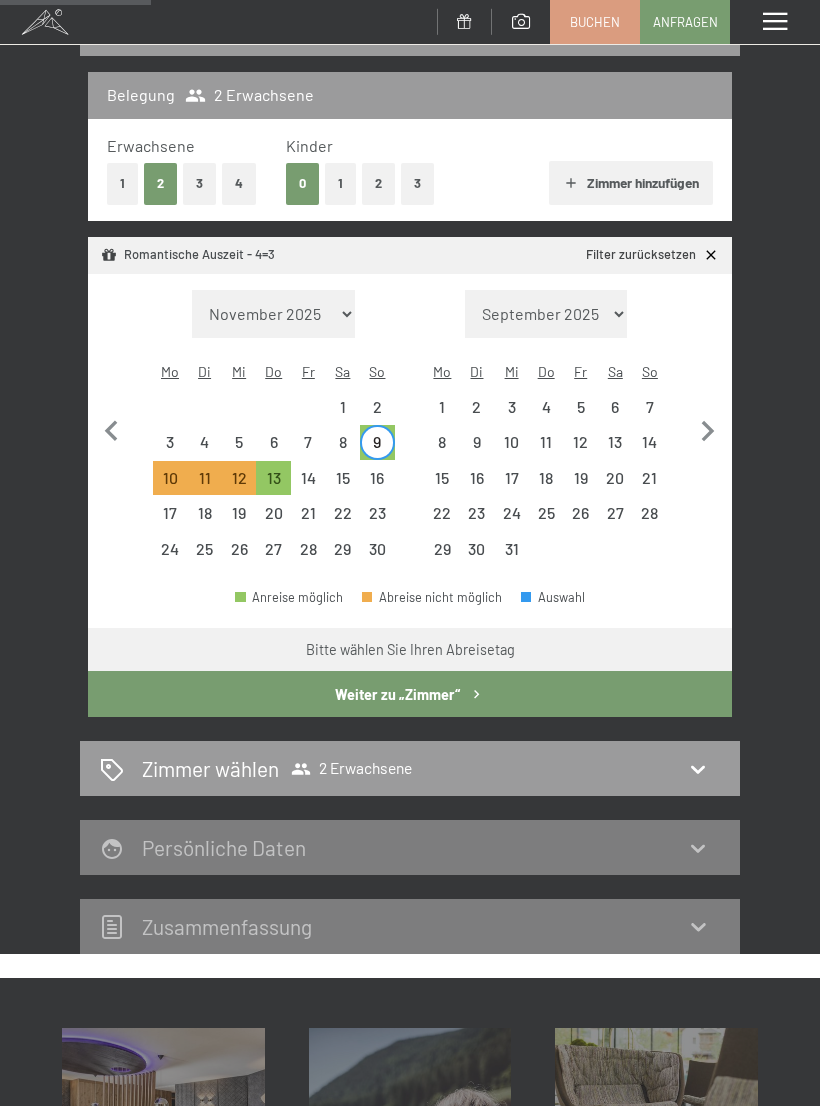 click on "Weiter zu „Zimmer“" at bounding box center (410, 694) 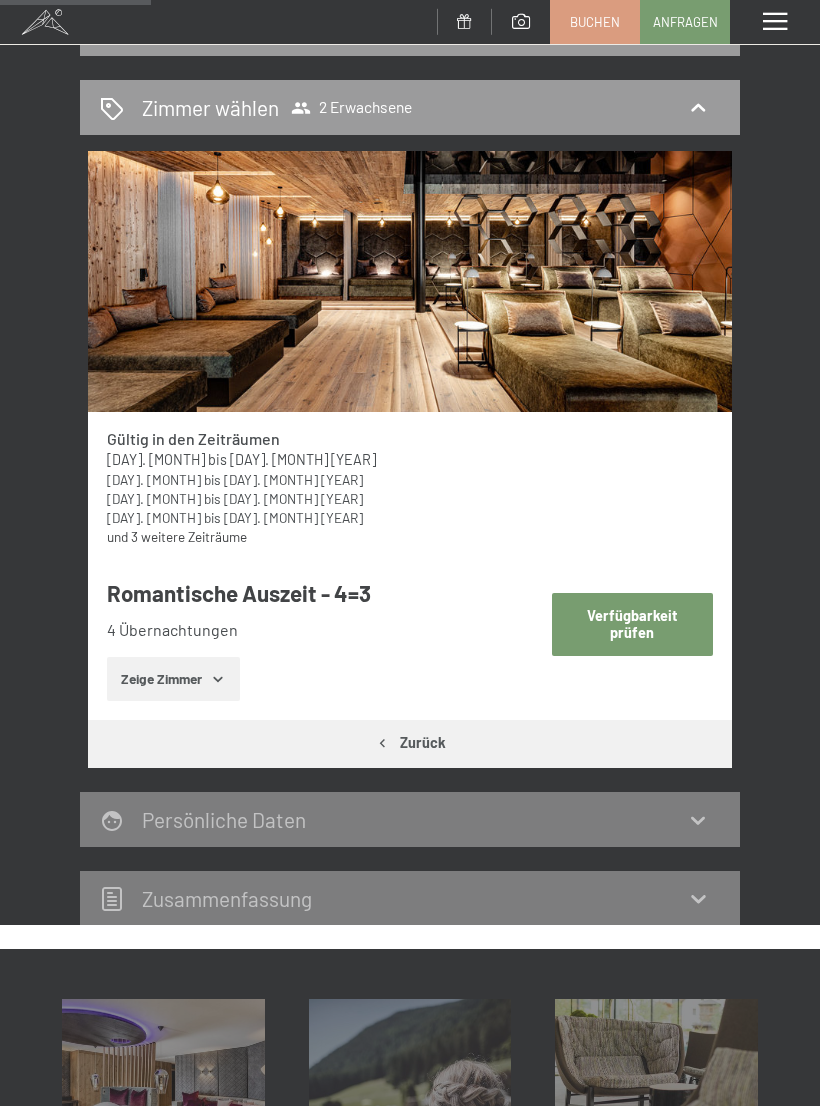 click on "Verfügbarkeit prüfen" at bounding box center [632, 624] 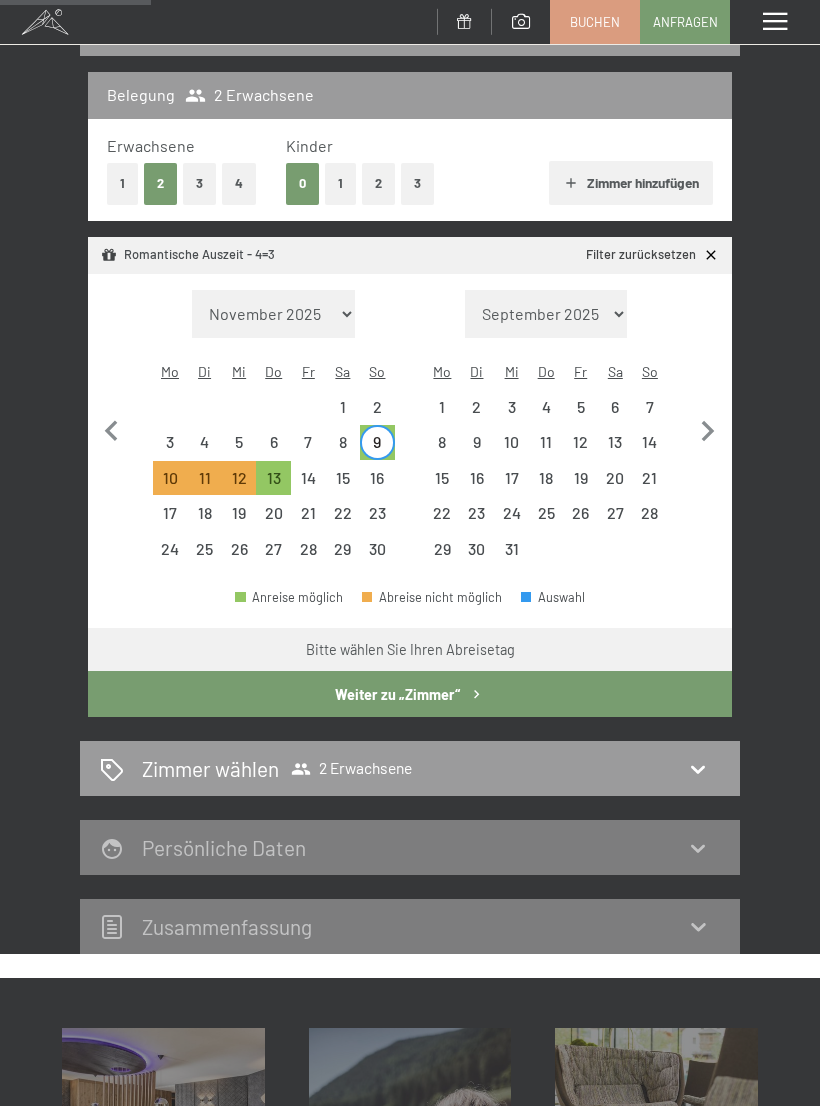 click on "13" at bounding box center (273, 485) 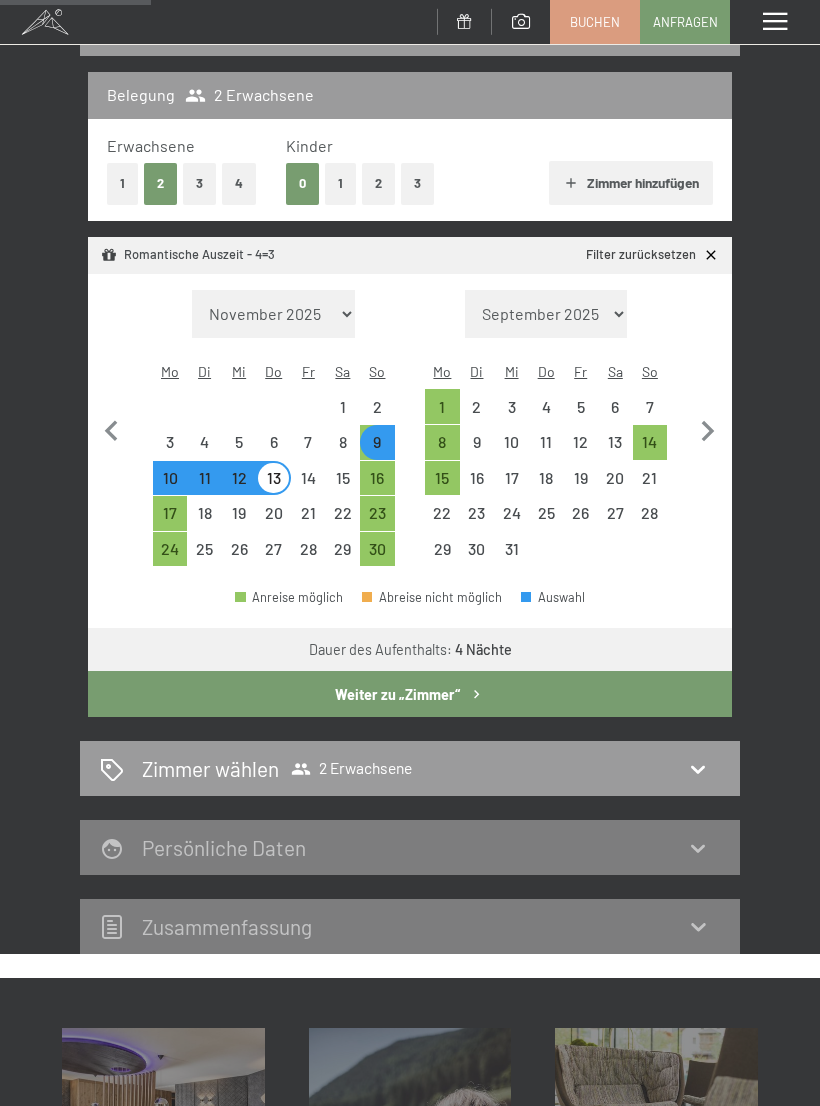 select on "2025-11-01" 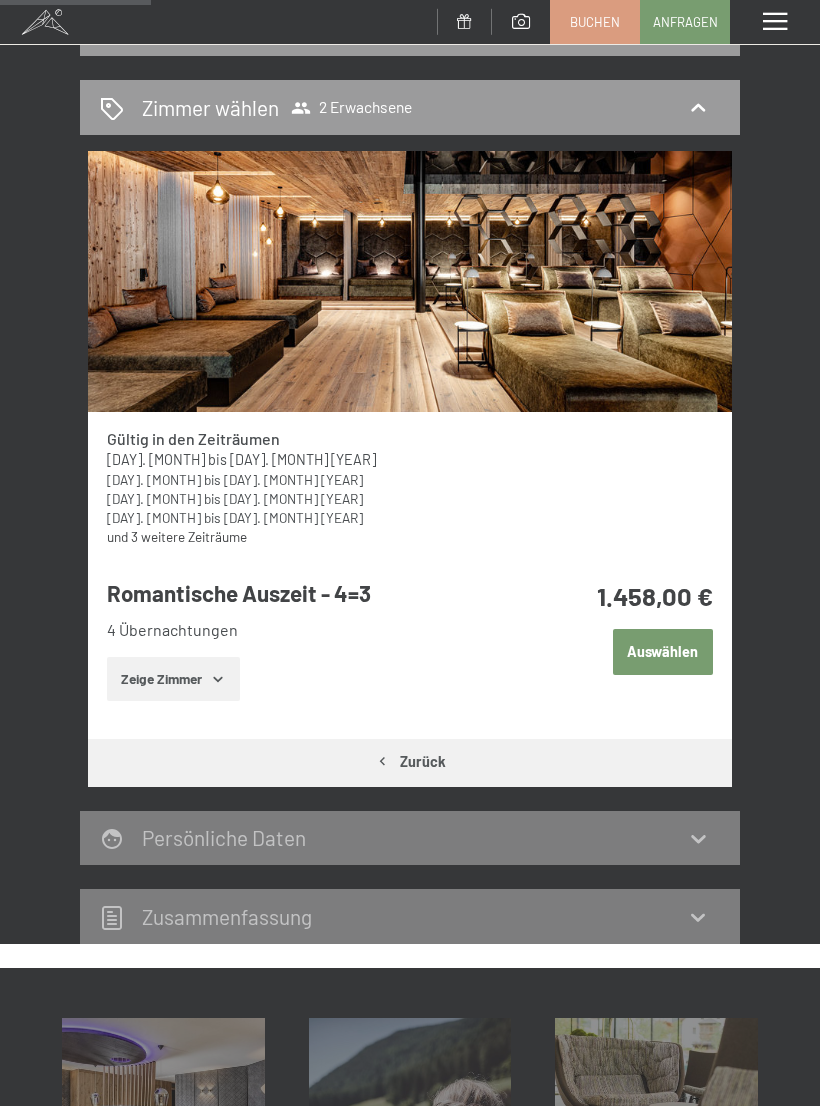 click 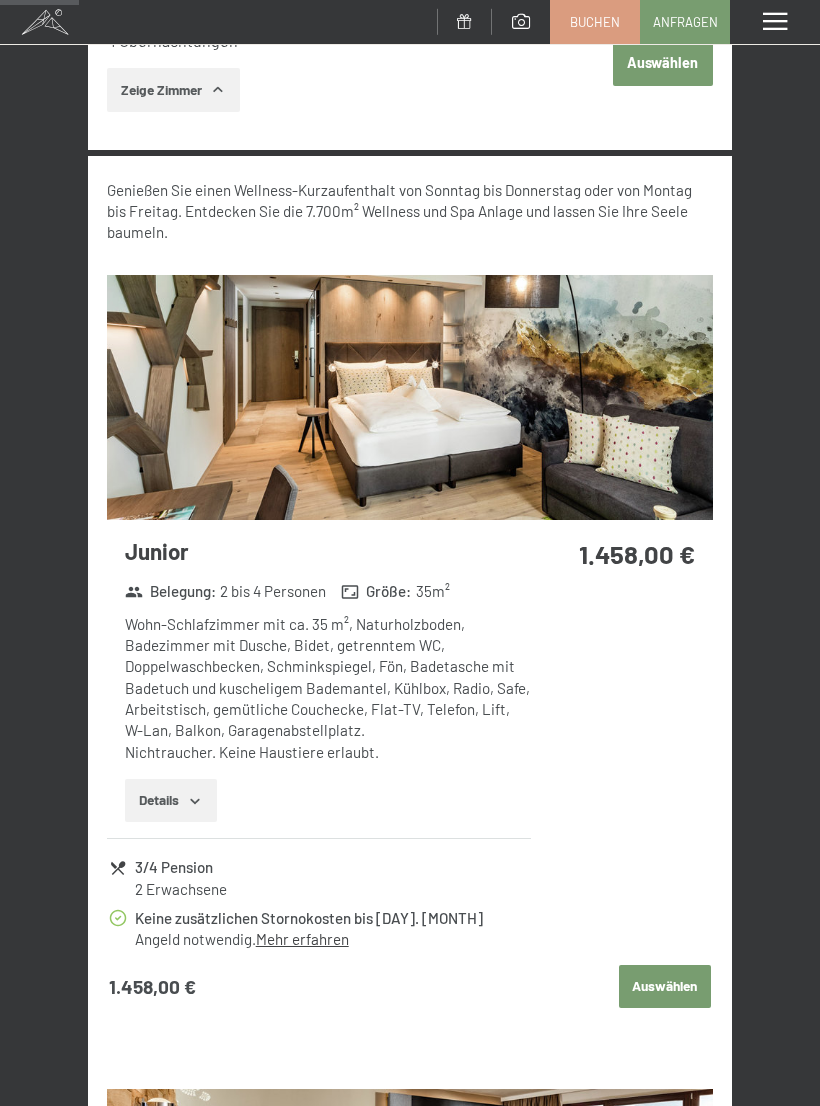 scroll, scrollTop: 827, scrollLeft: 0, axis: vertical 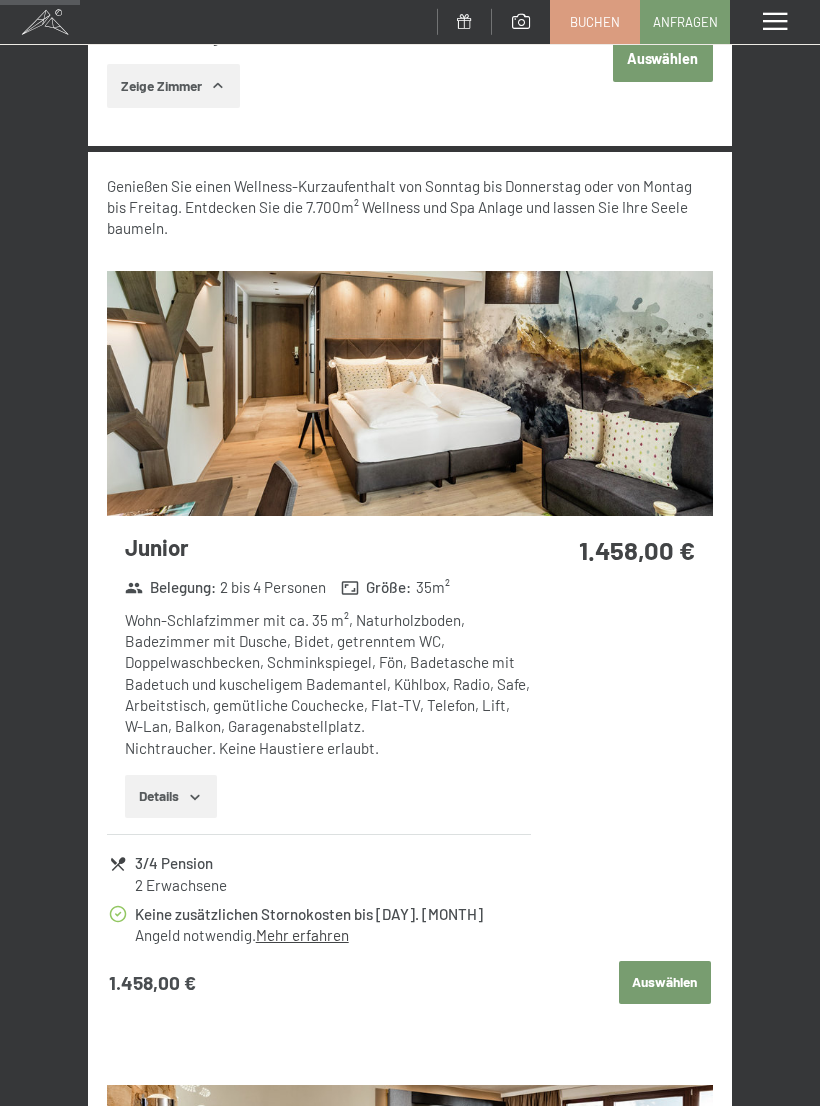 click on "Auswählen" at bounding box center [665, 983] 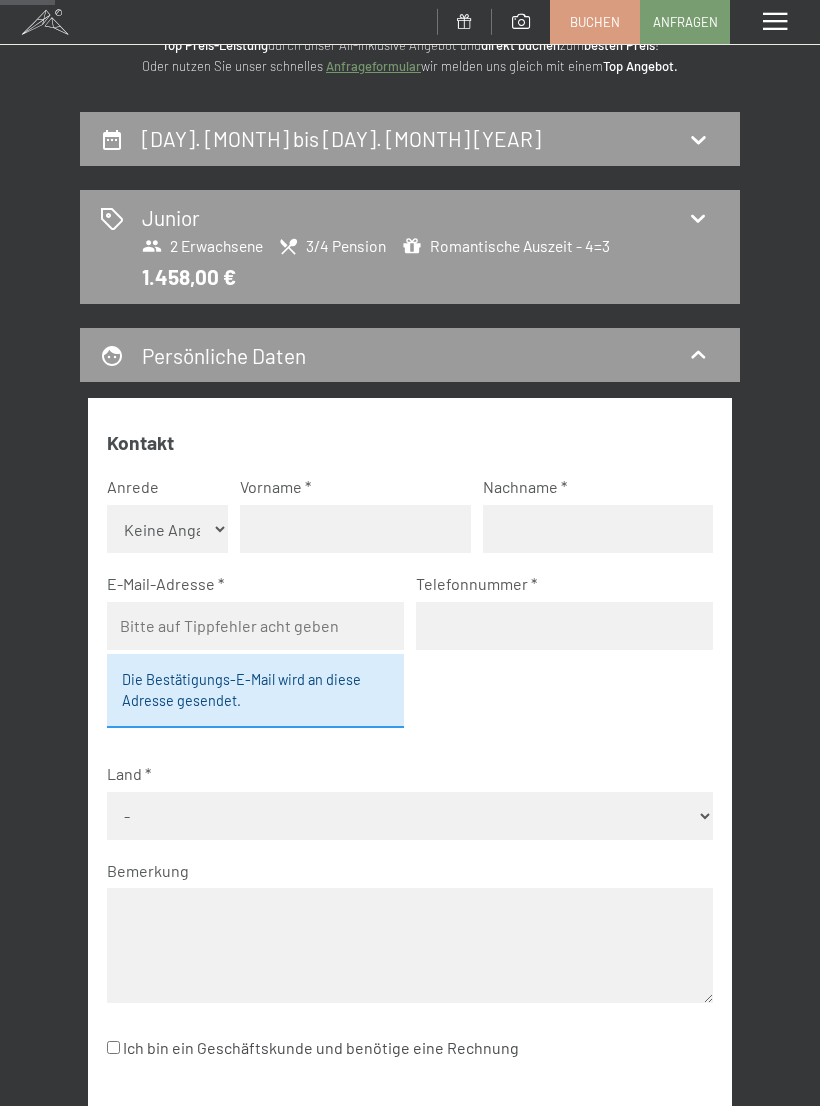 scroll, scrollTop: 122, scrollLeft: 0, axis: vertical 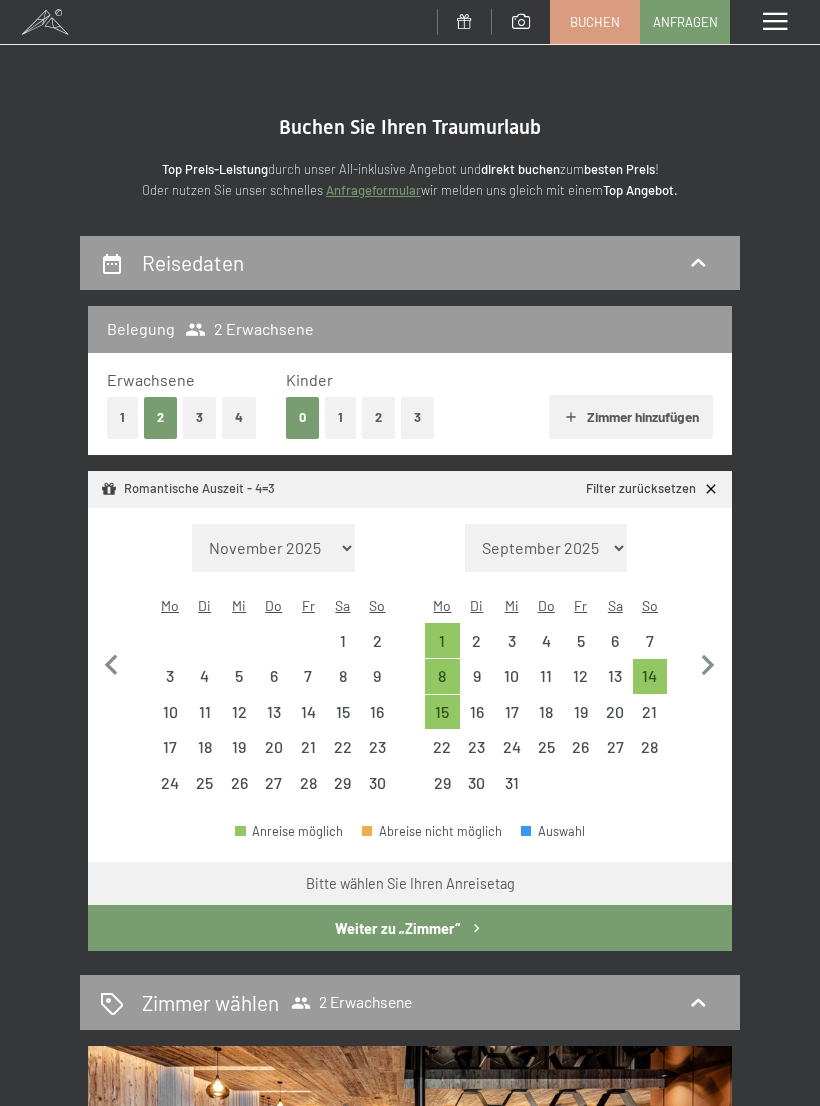 select on "2025-11-01" 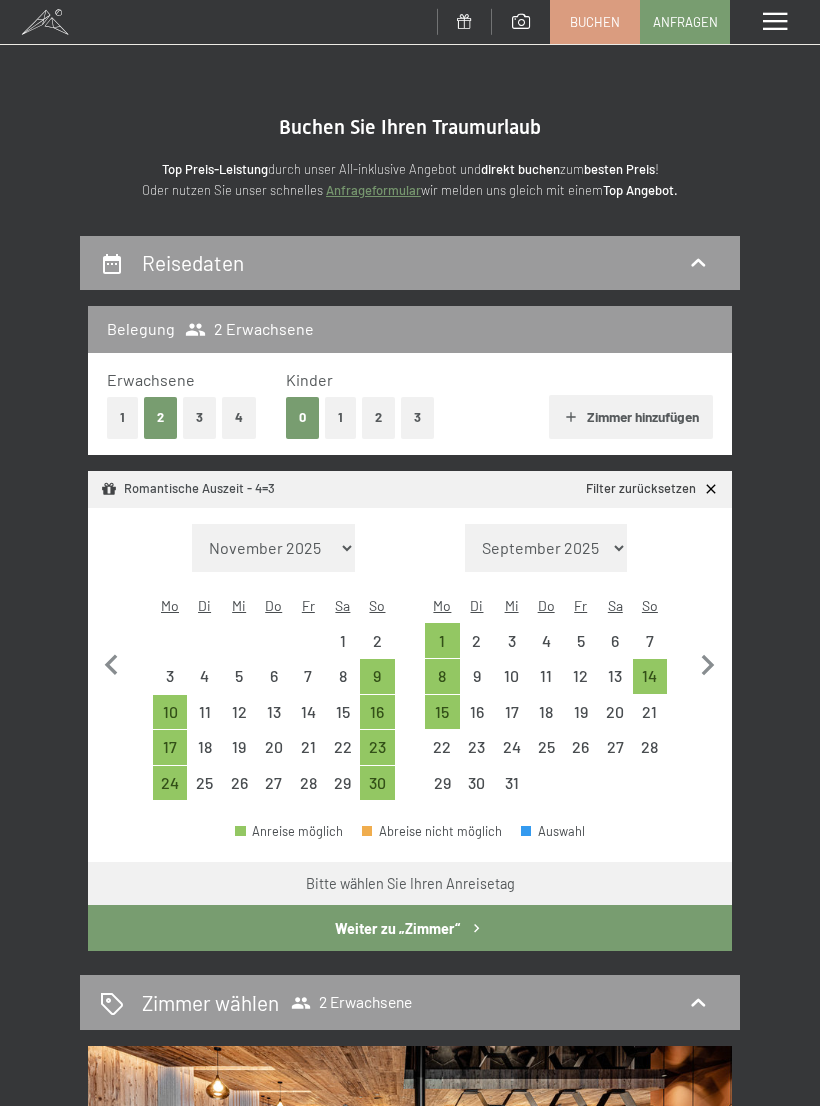 scroll, scrollTop: 0, scrollLeft: 0, axis: both 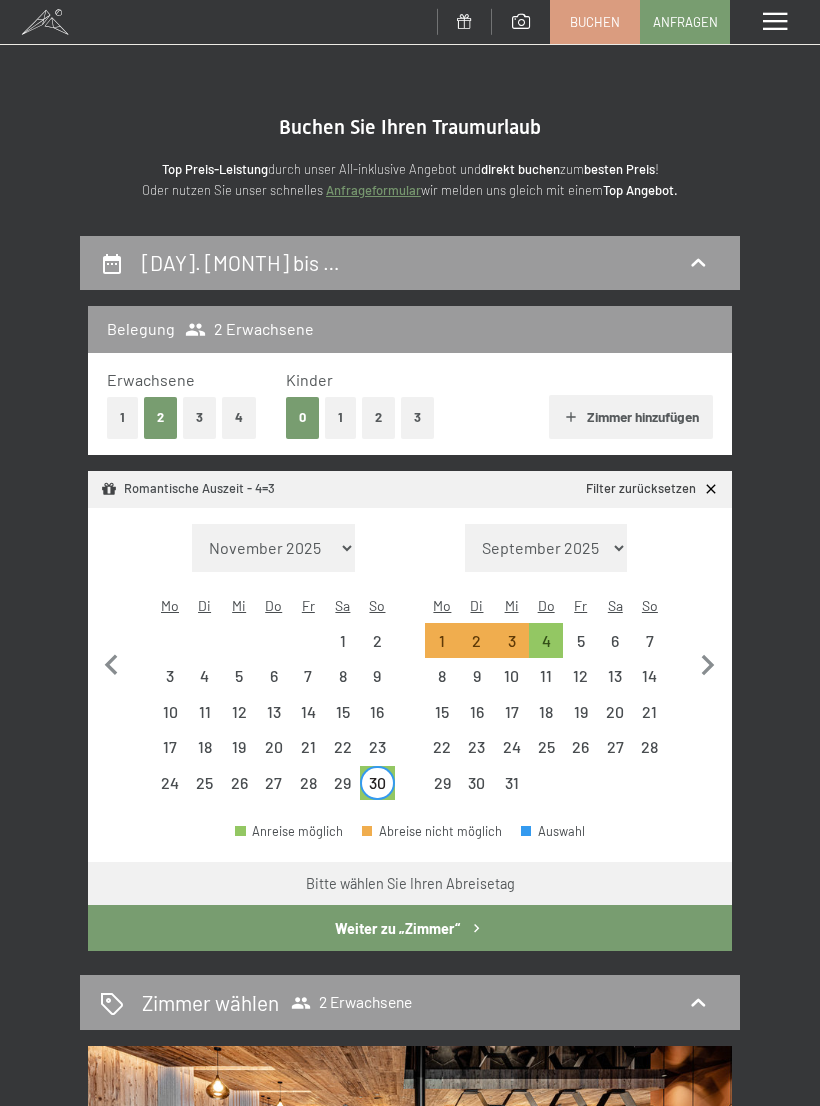 click on "4" at bounding box center (546, 648) 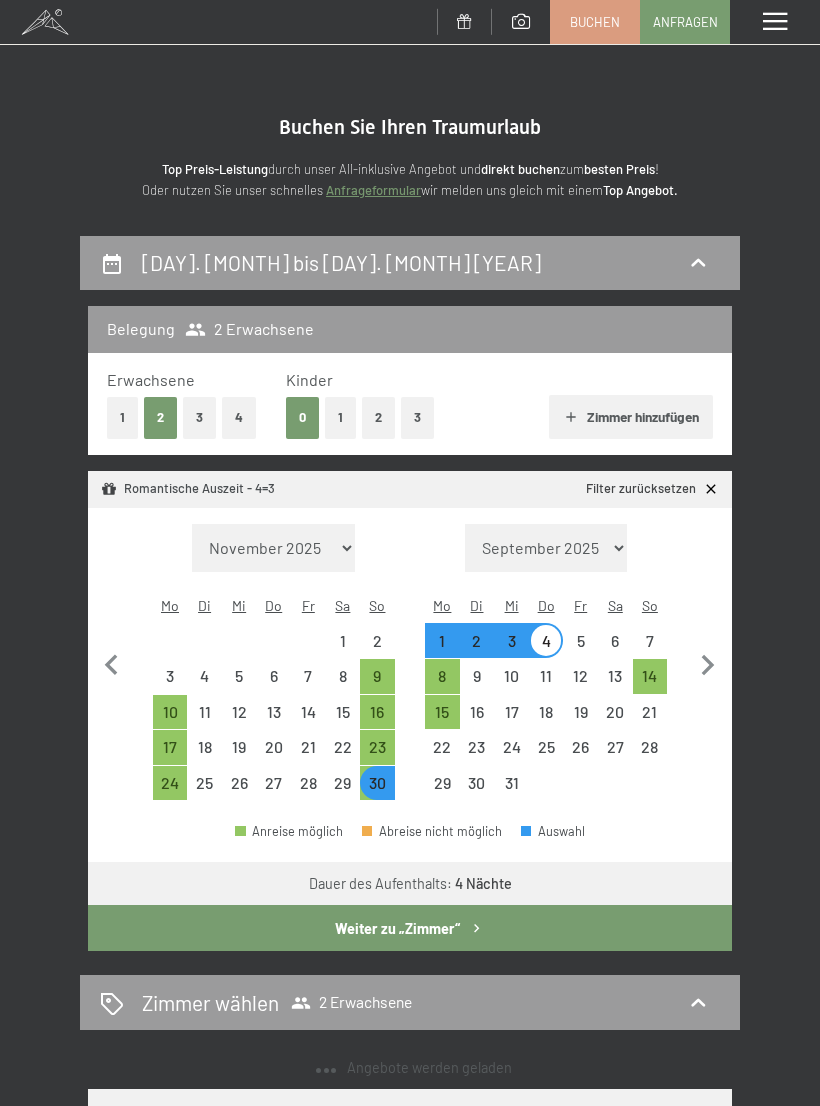 select on "2025-11-01" 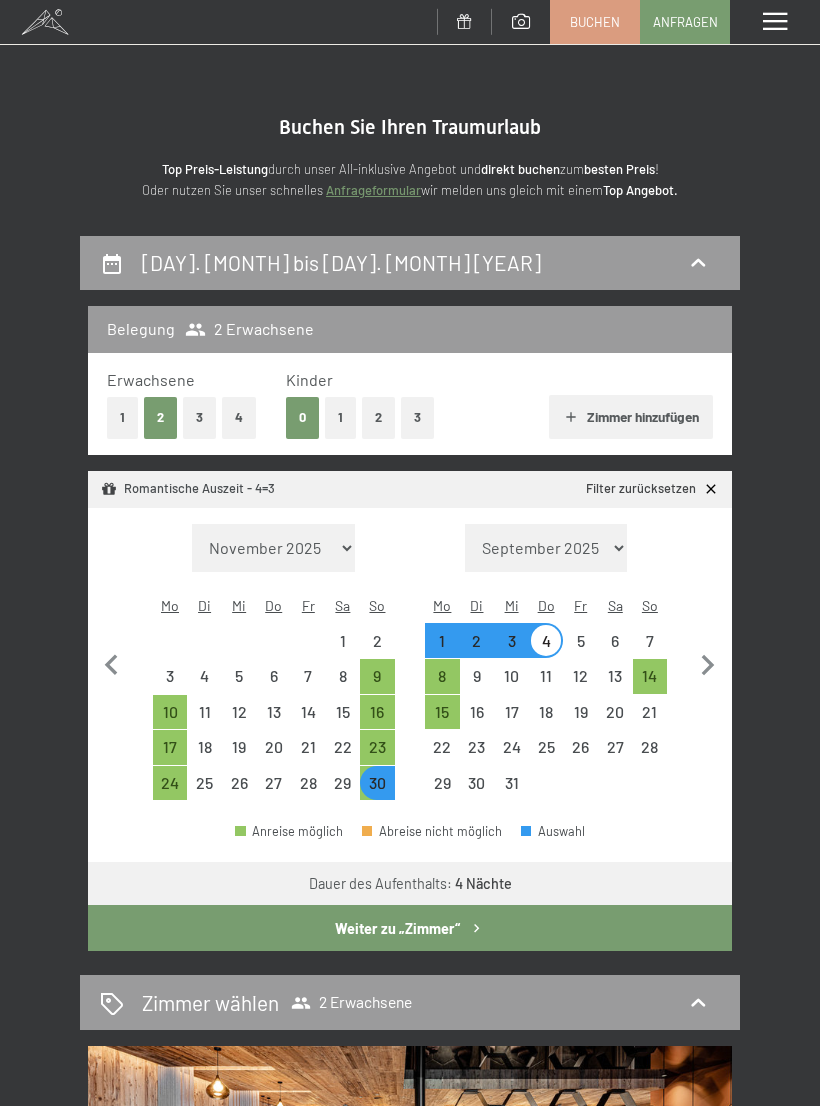 click on "Weiter zu „Zimmer“" at bounding box center (410, 928) 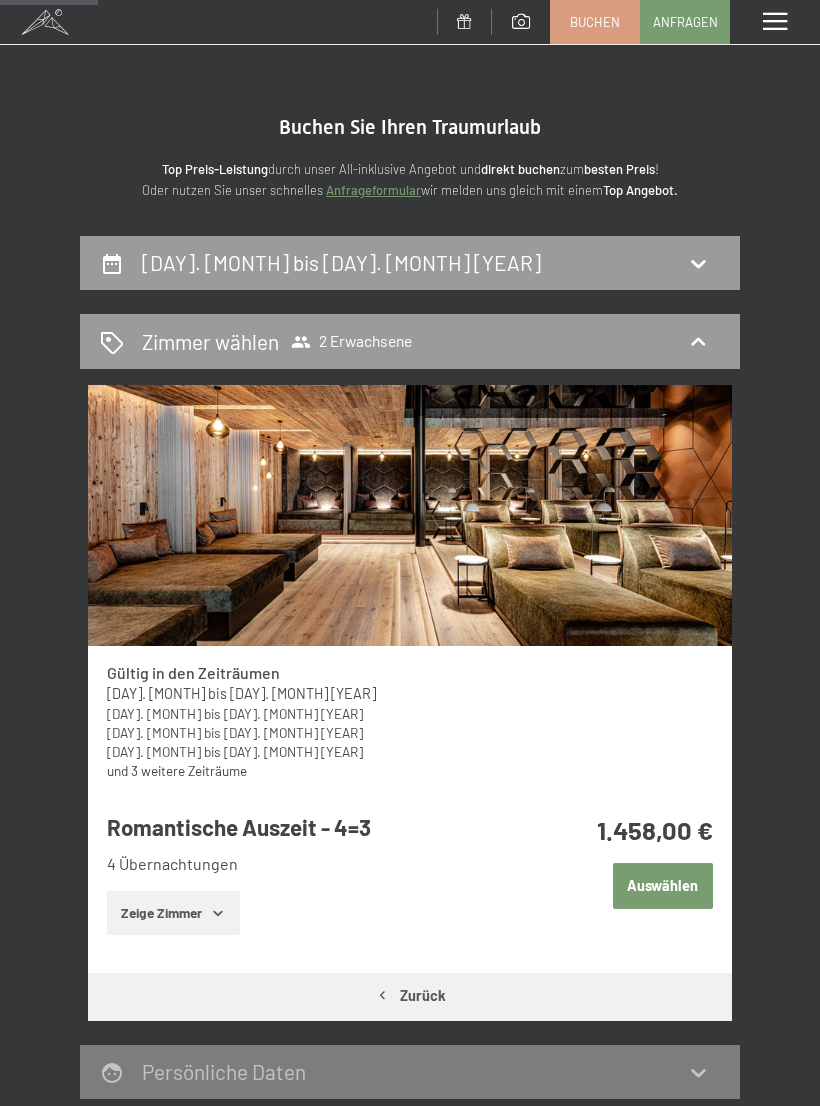 scroll, scrollTop: 234, scrollLeft: 0, axis: vertical 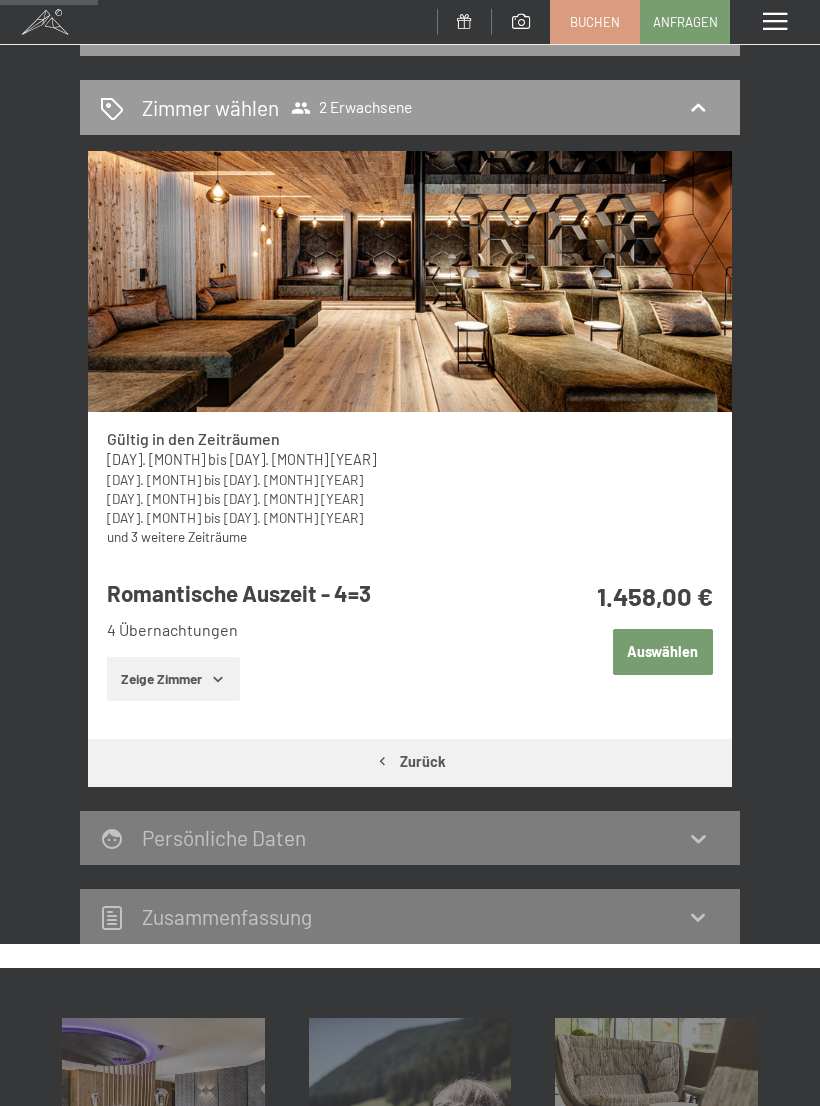 click on "Zurück" at bounding box center (410, 762) 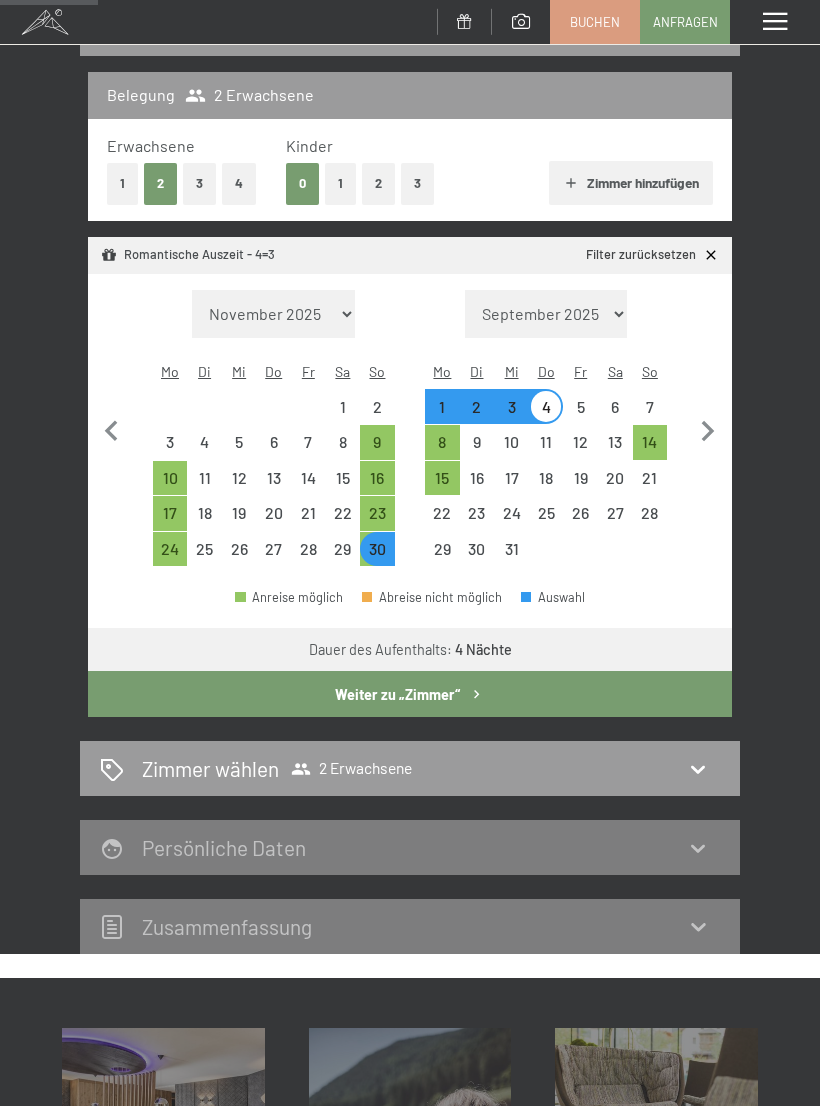 click on "1" at bounding box center [442, 406] 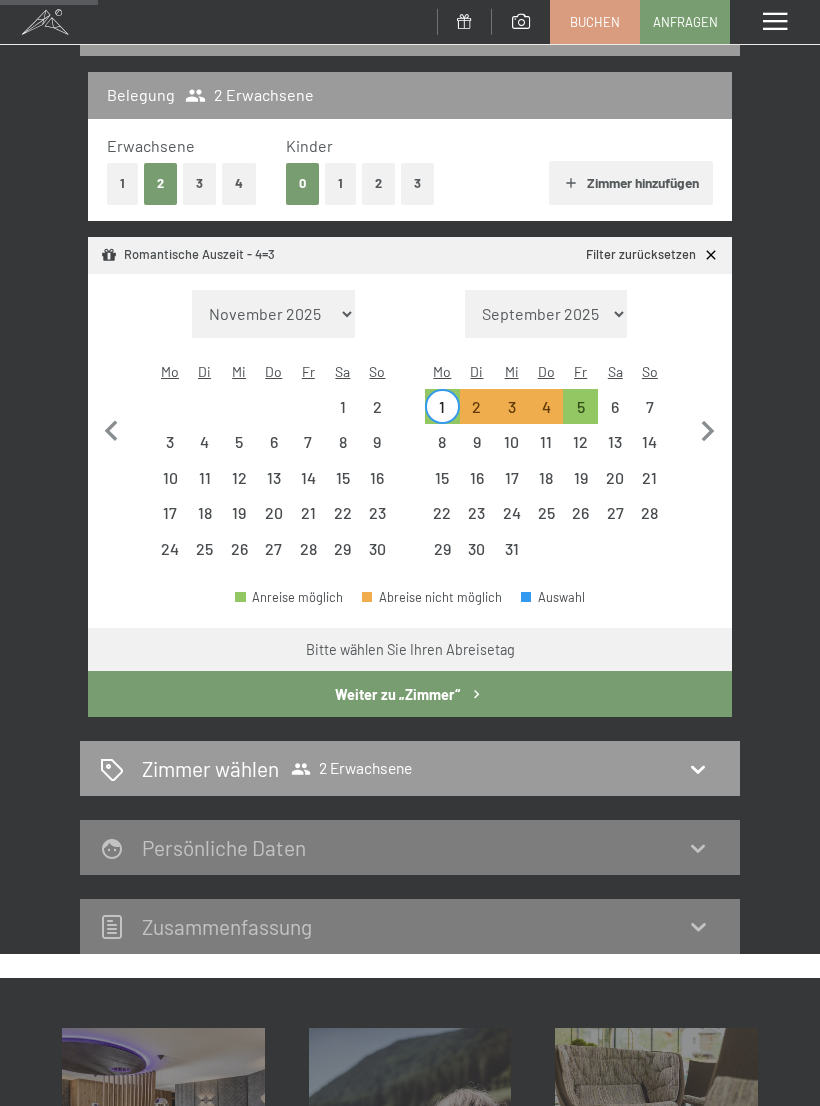 click on "Weiter zu „Zimmer“" at bounding box center [410, 694] 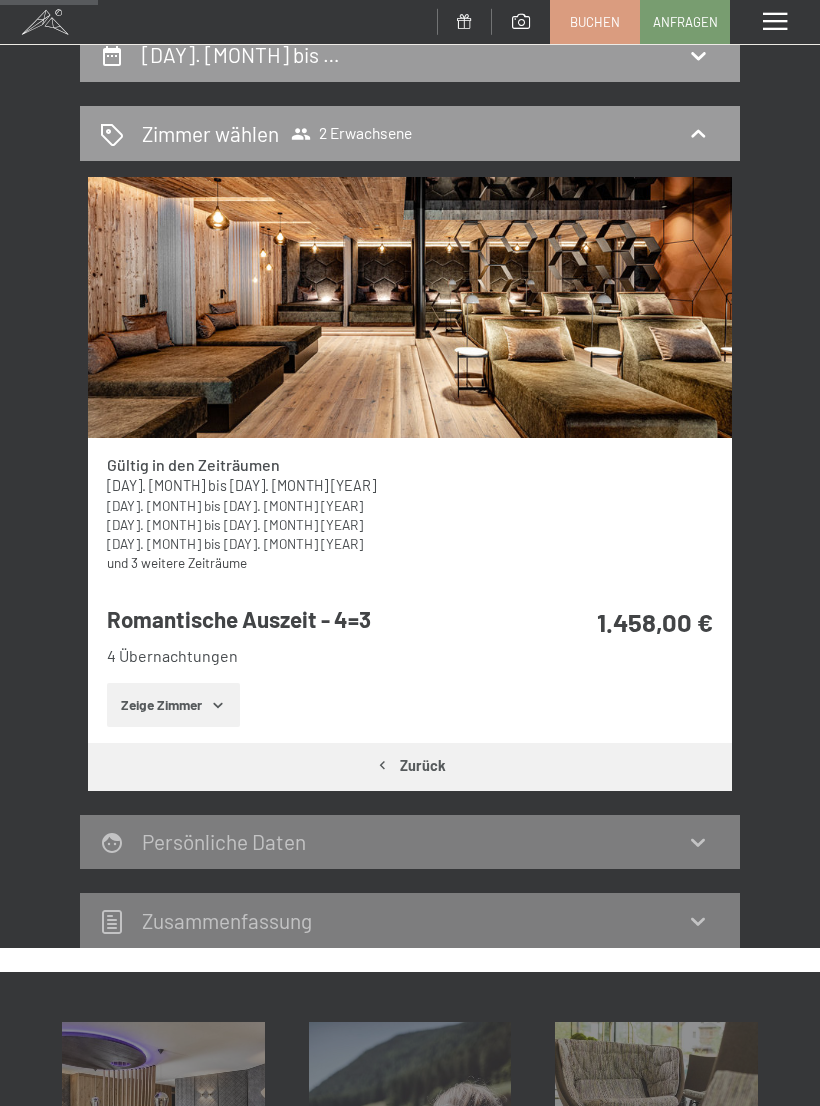 scroll, scrollTop: 0, scrollLeft: 0, axis: both 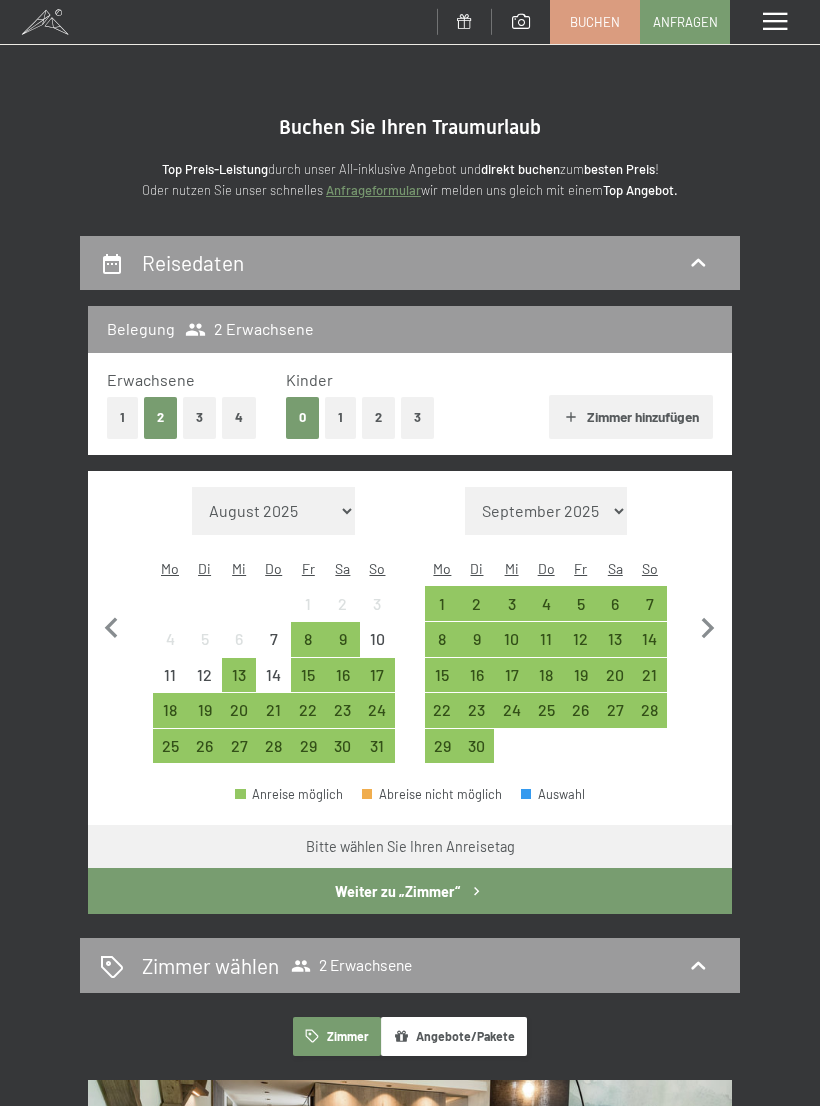 click 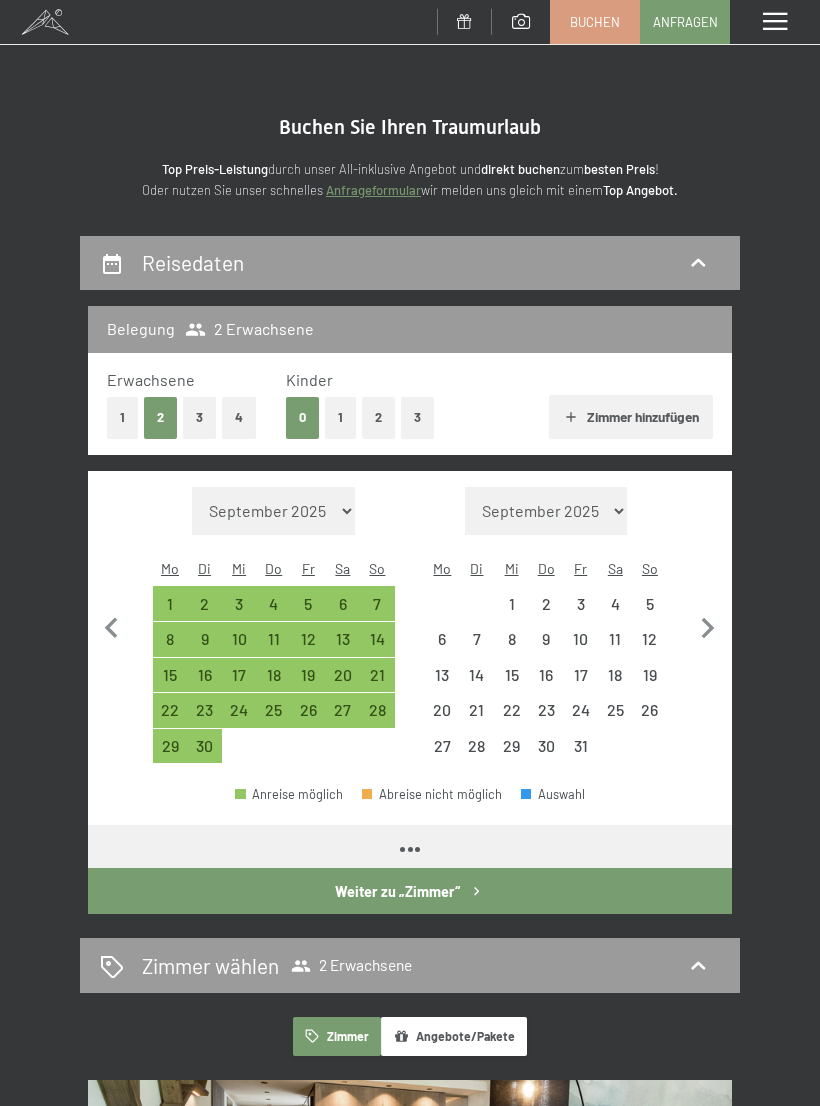 select on "2025-09-01" 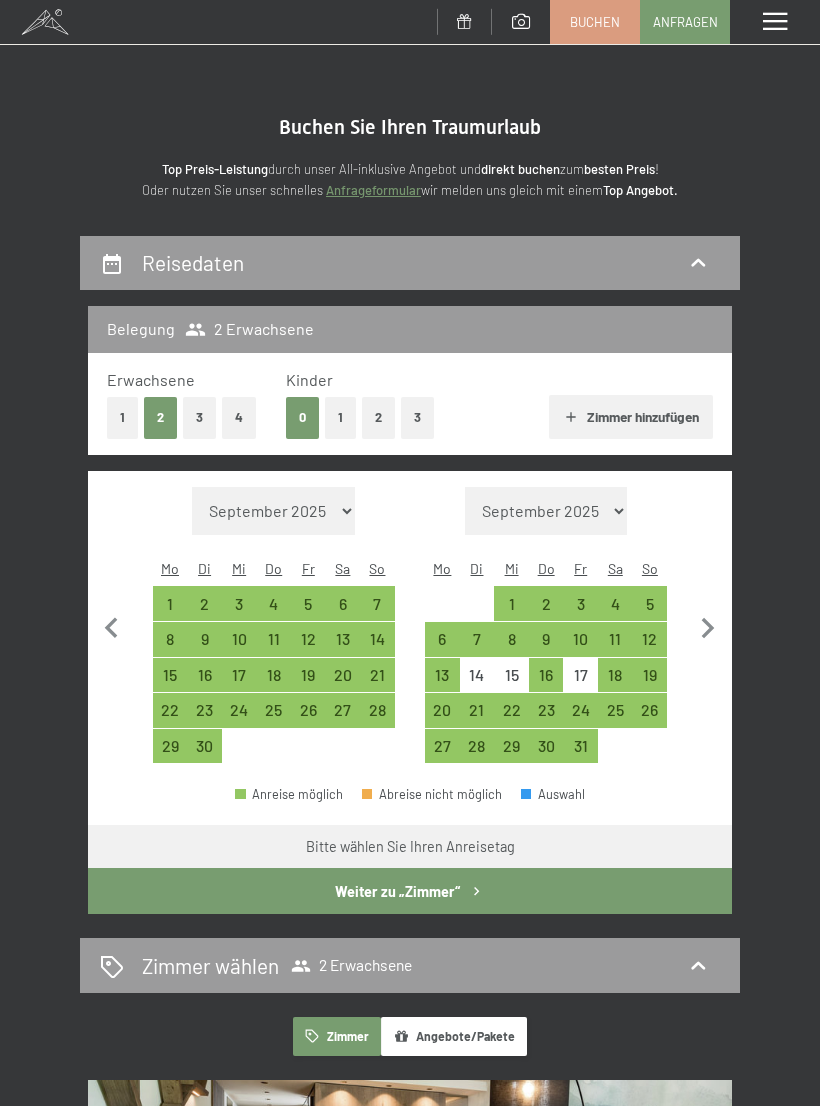 click on "4" at bounding box center [615, 611] 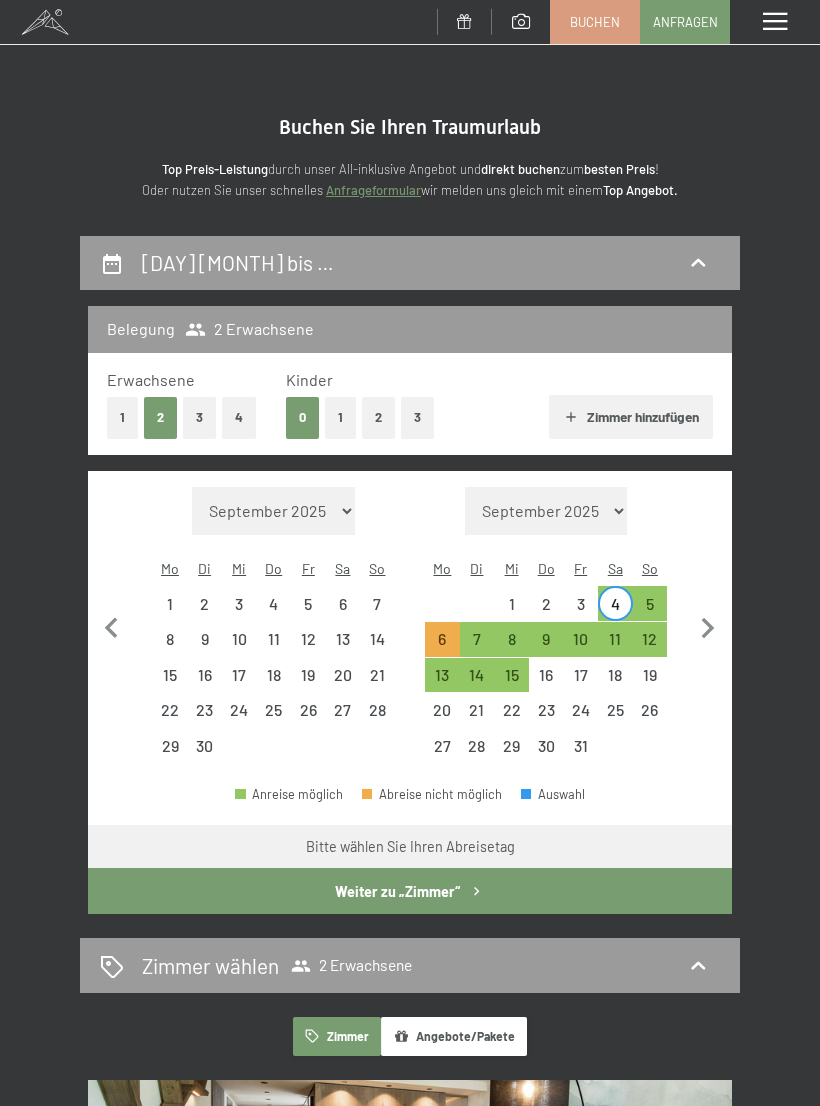 click on "8" at bounding box center (511, 646) 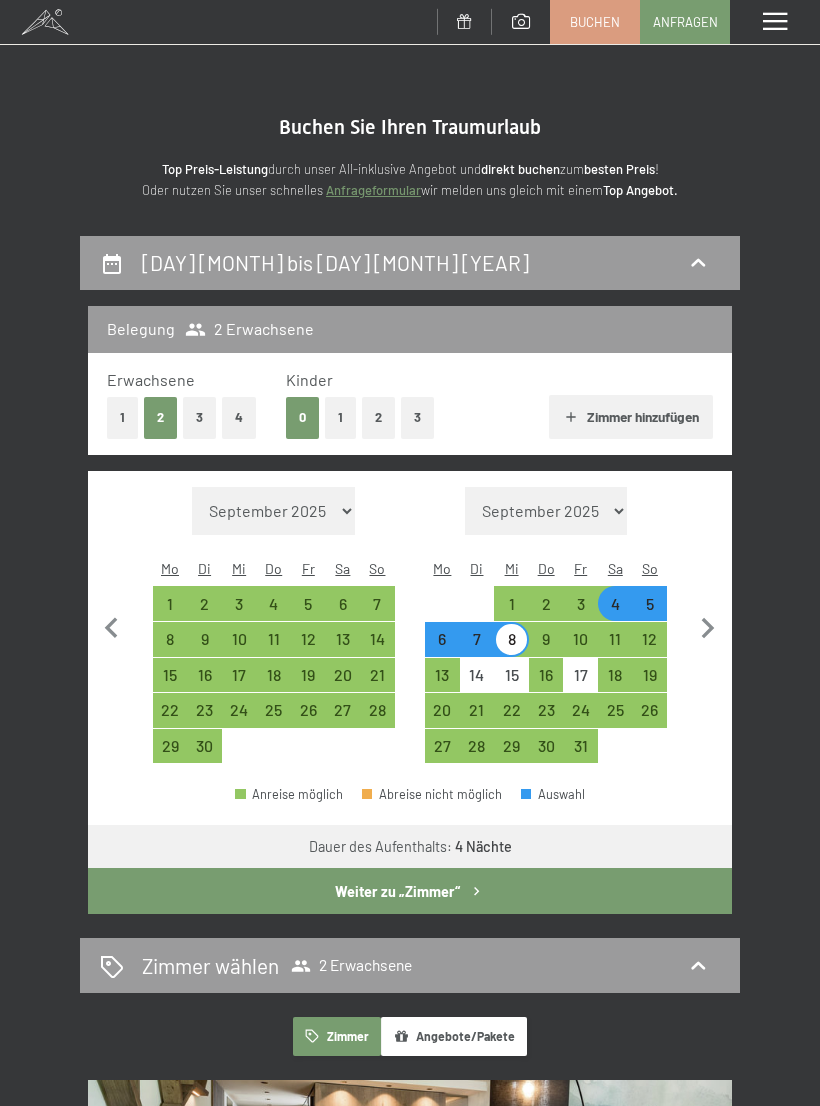 click on "Weiter zu „Zimmer“" at bounding box center (410, 891) 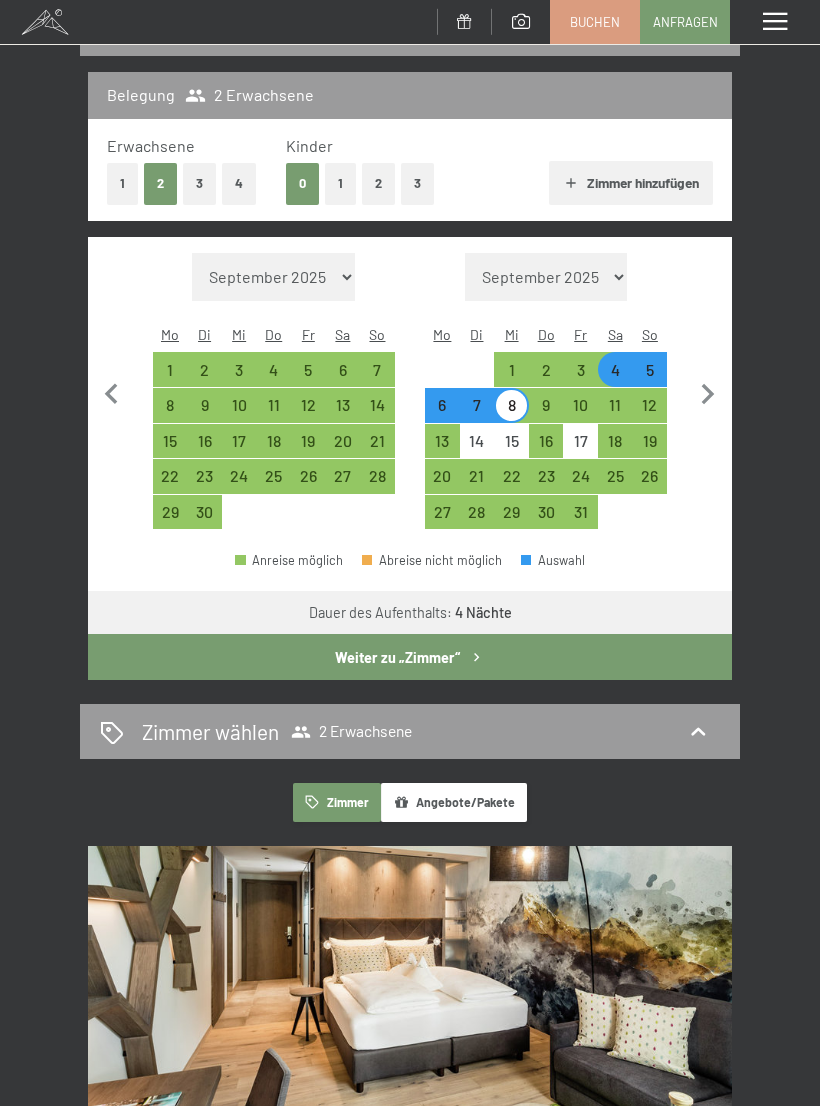 select on "2025-09-01" 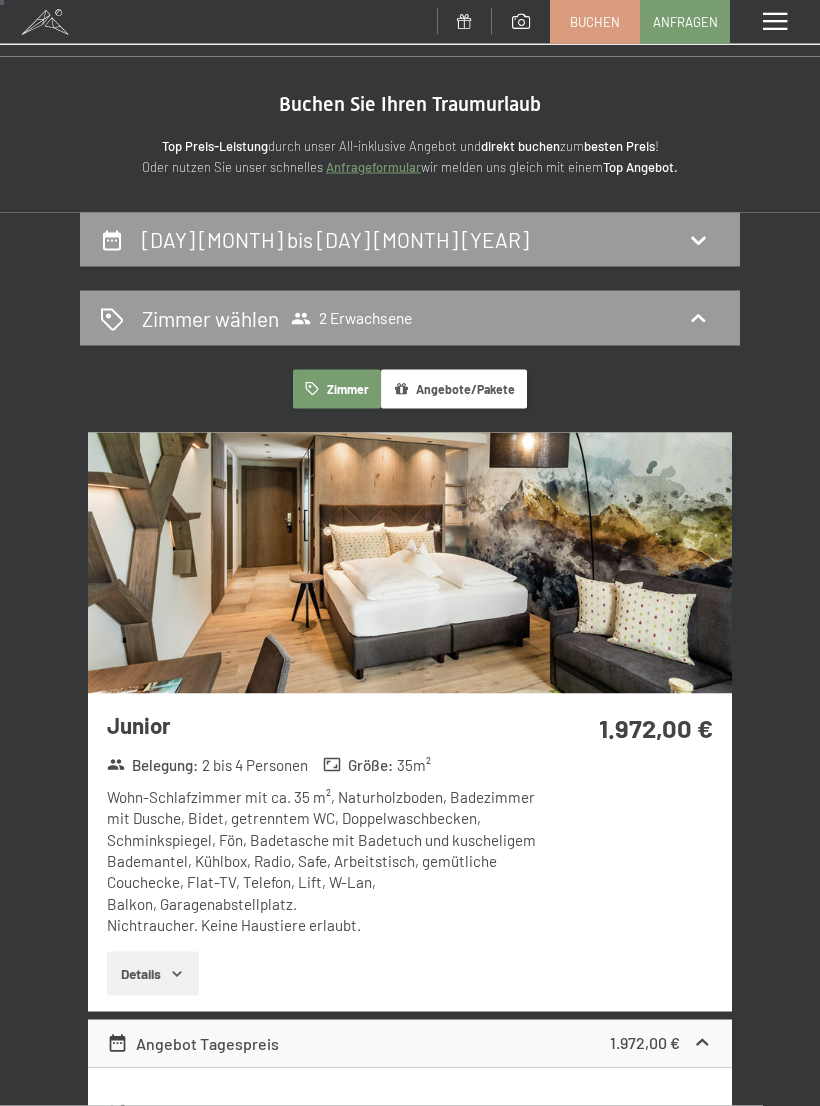 scroll, scrollTop: 0, scrollLeft: 0, axis: both 